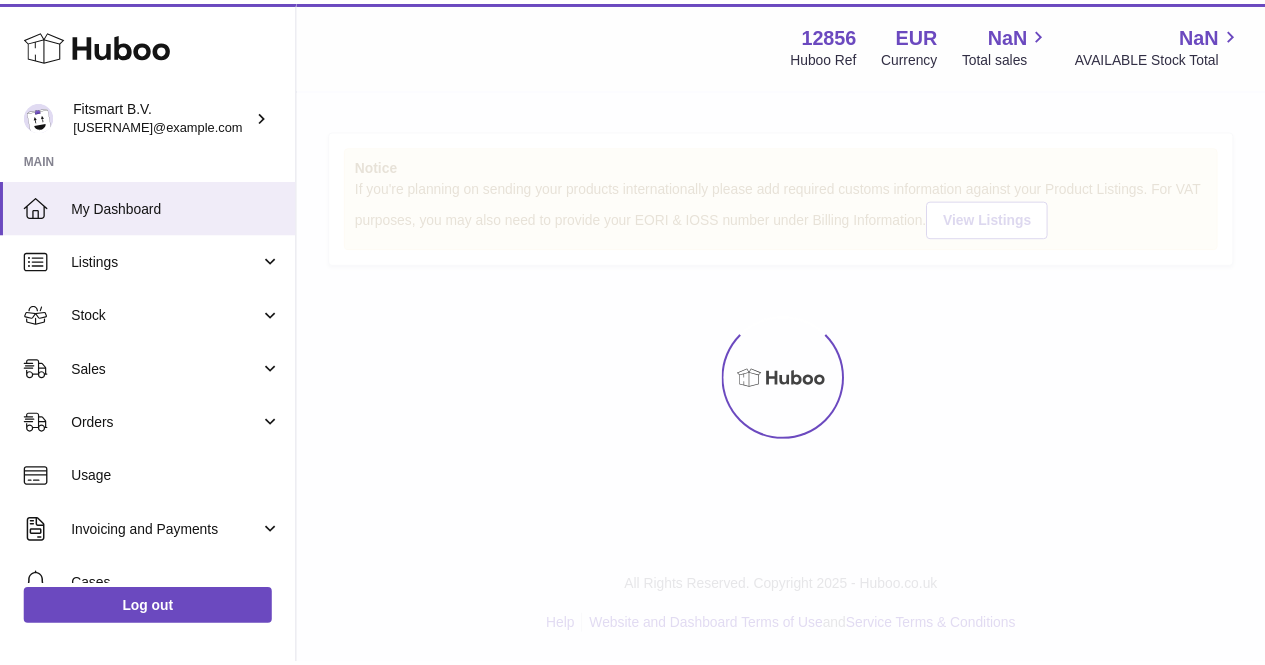 scroll, scrollTop: 0, scrollLeft: 0, axis: both 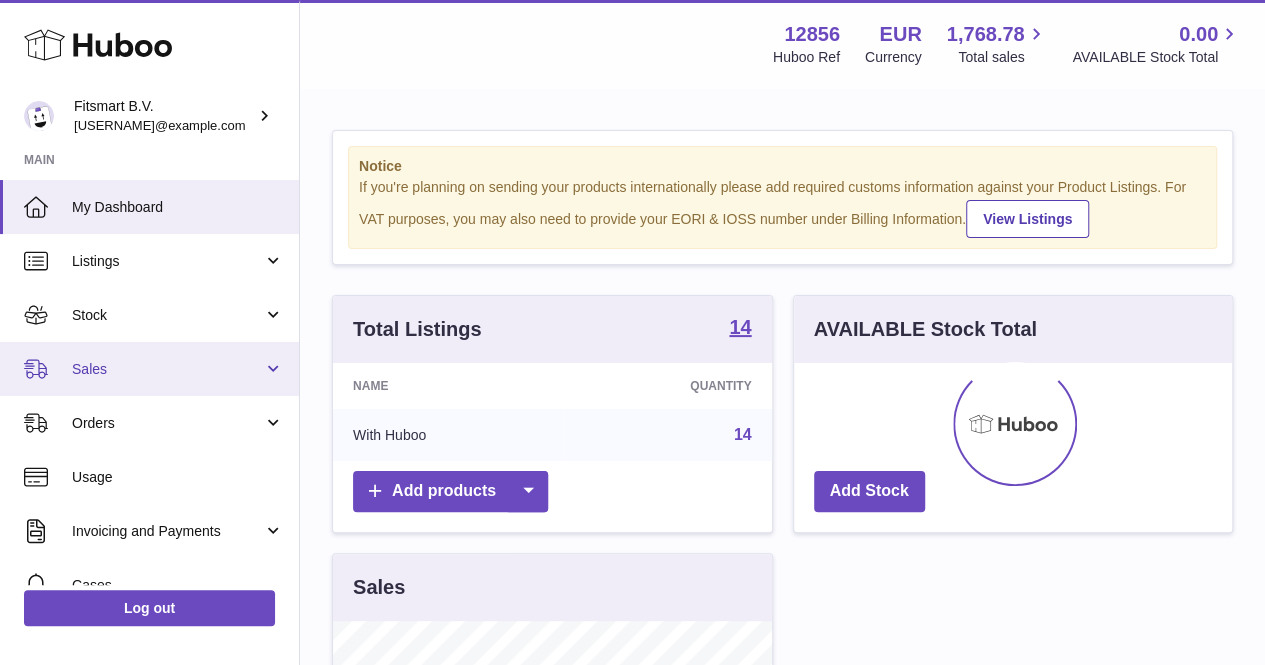 click on "Sales" at bounding box center (167, 369) 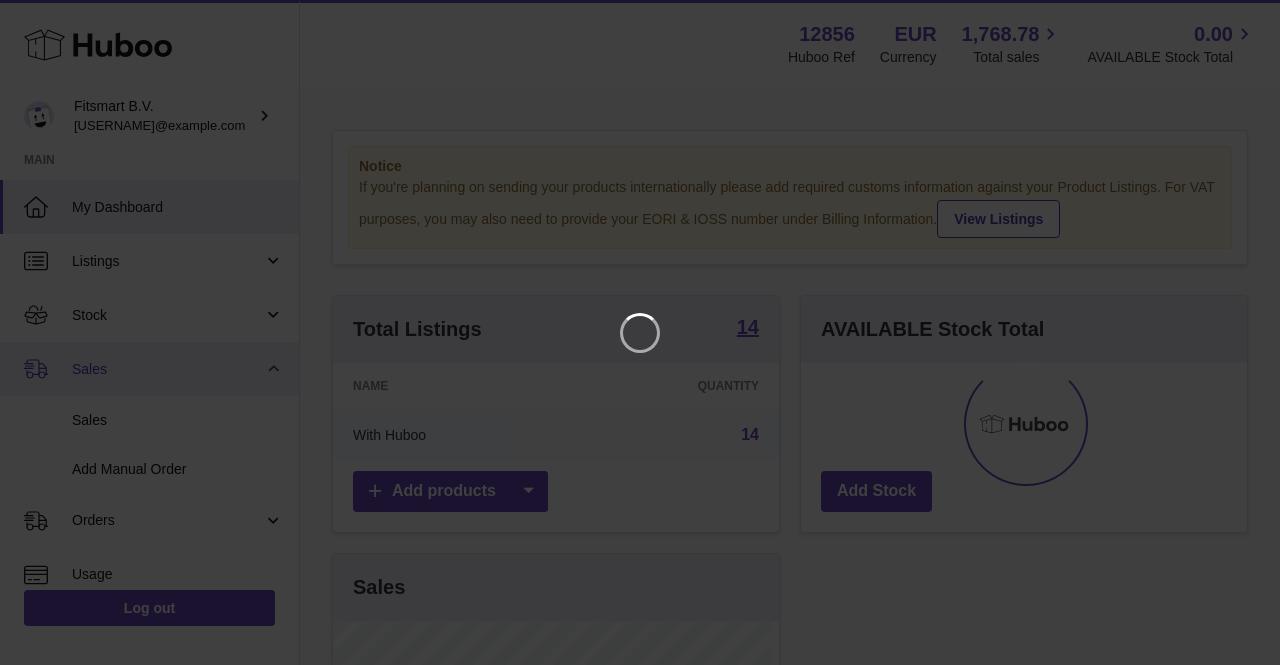 scroll, scrollTop: 999688, scrollLeft: 999553, axis: both 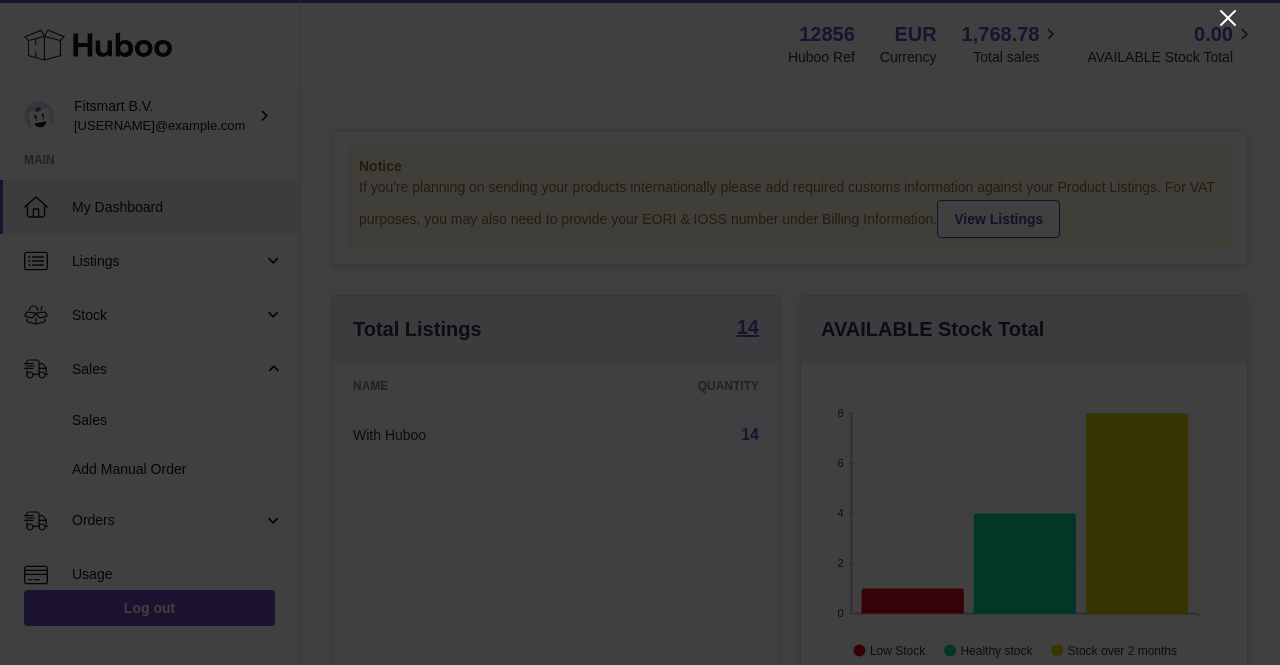 click 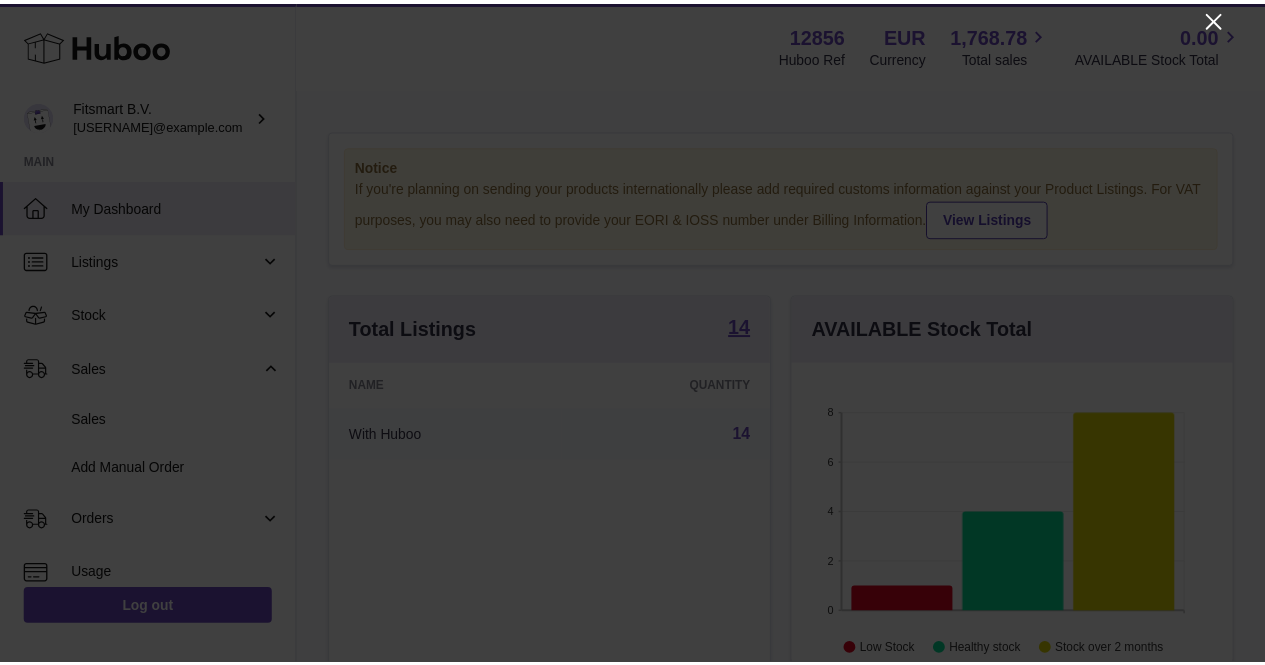 scroll, scrollTop: 312, scrollLeft: 438, axis: both 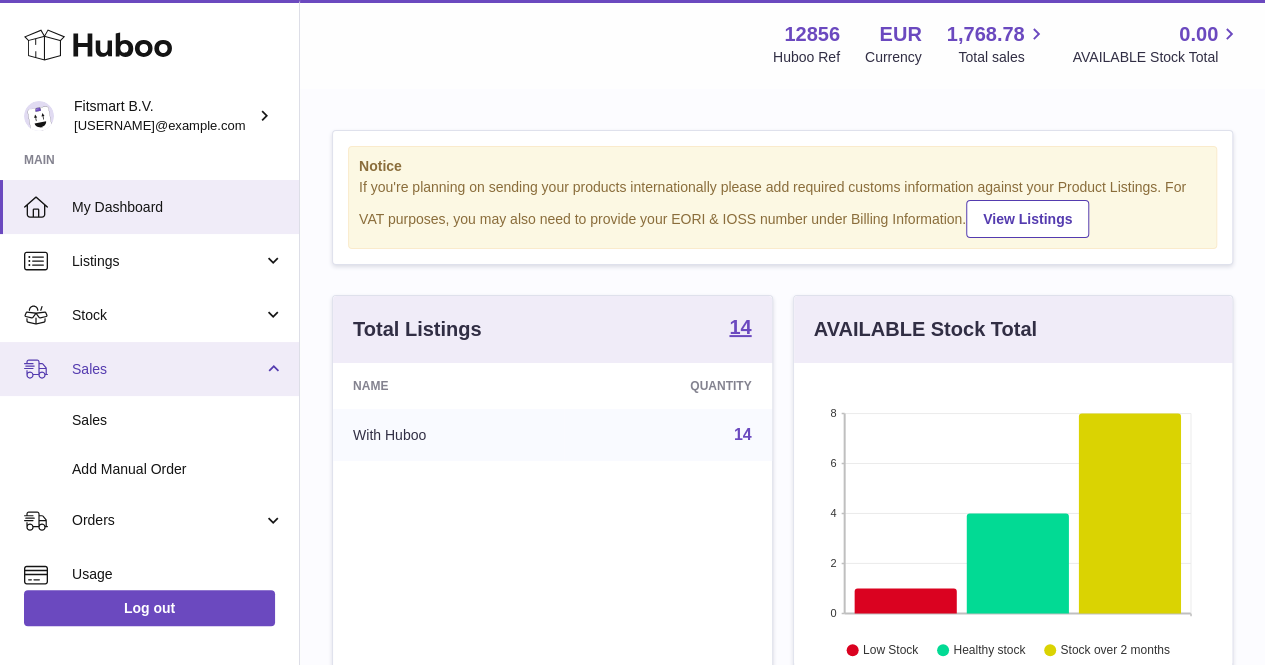 click on "Sales" at bounding box center [167, 369] 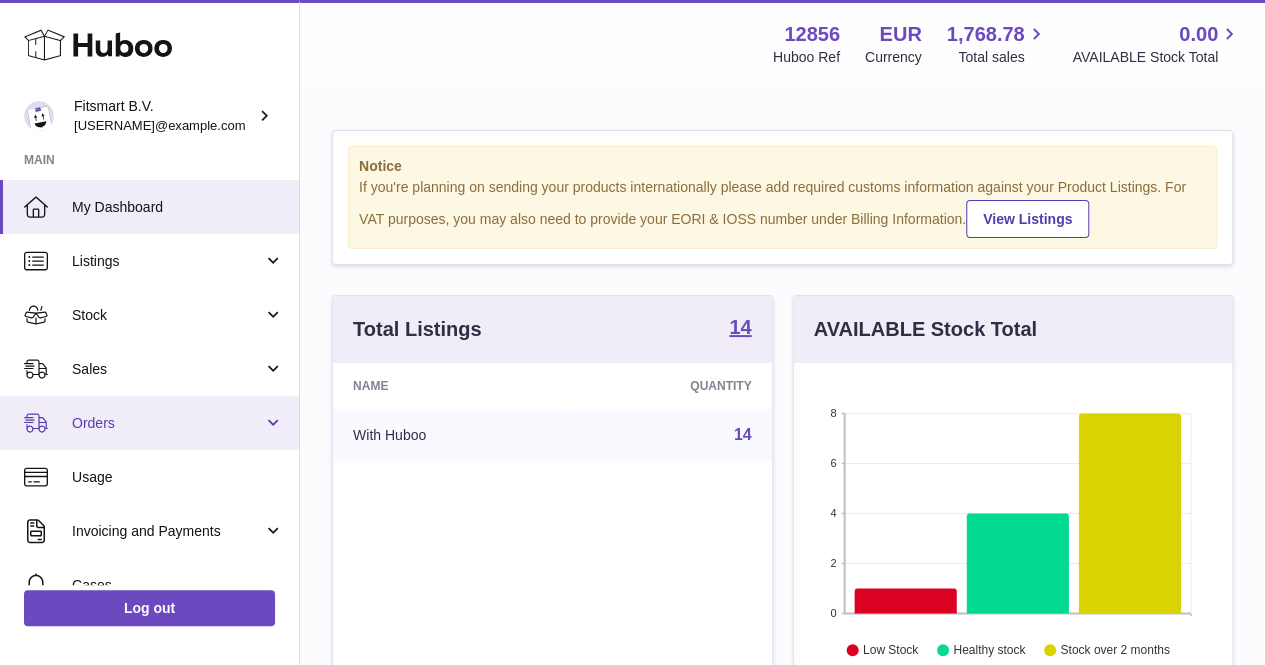 click on "Orders" at bounding box center (149, 423) 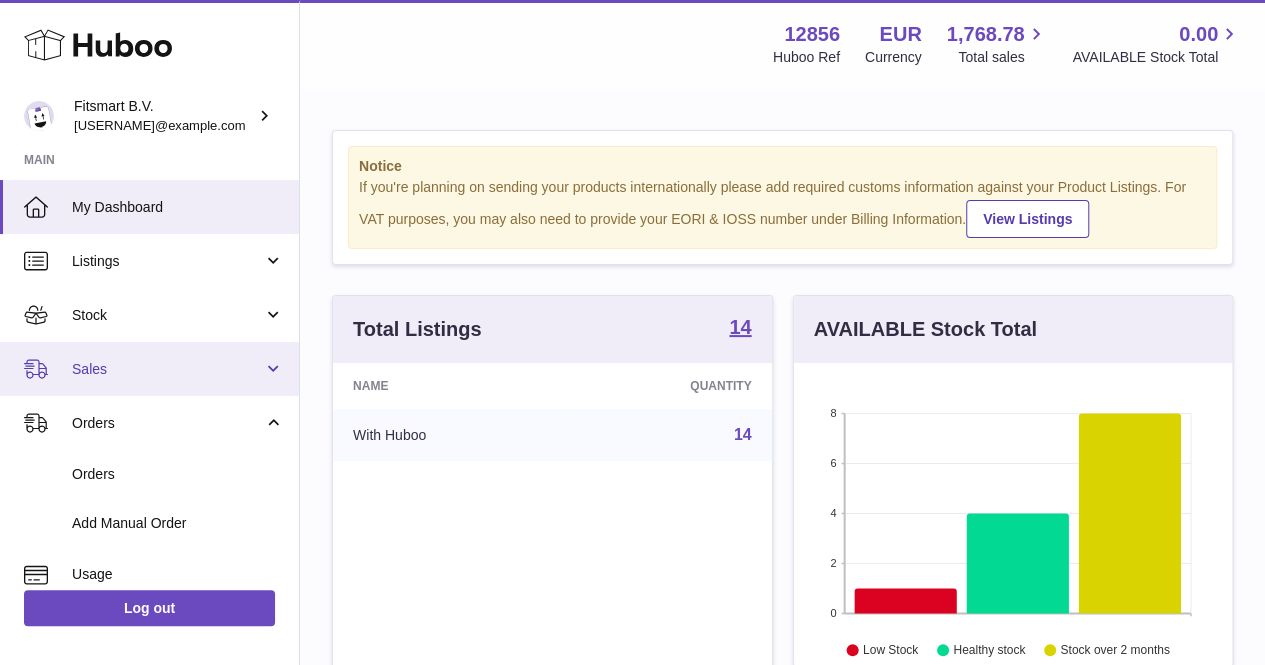 click on "Sales" at bounding box center (167, 369) 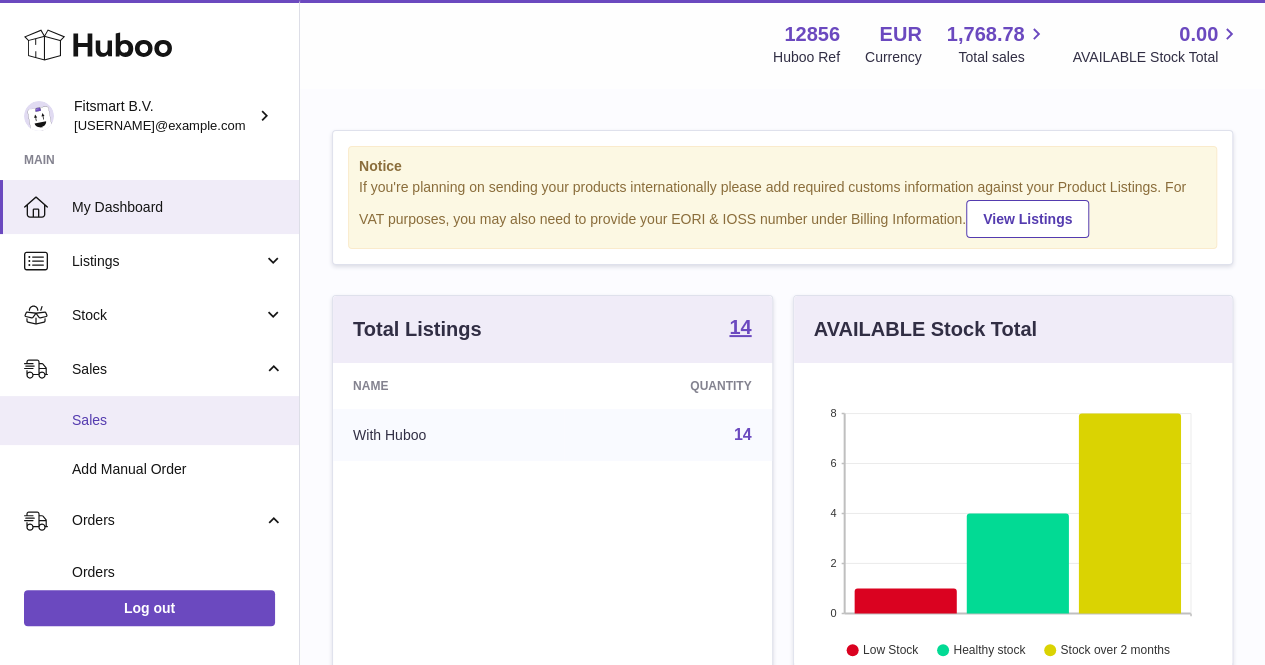 click on "Sales" at bounding box center [178, 420] 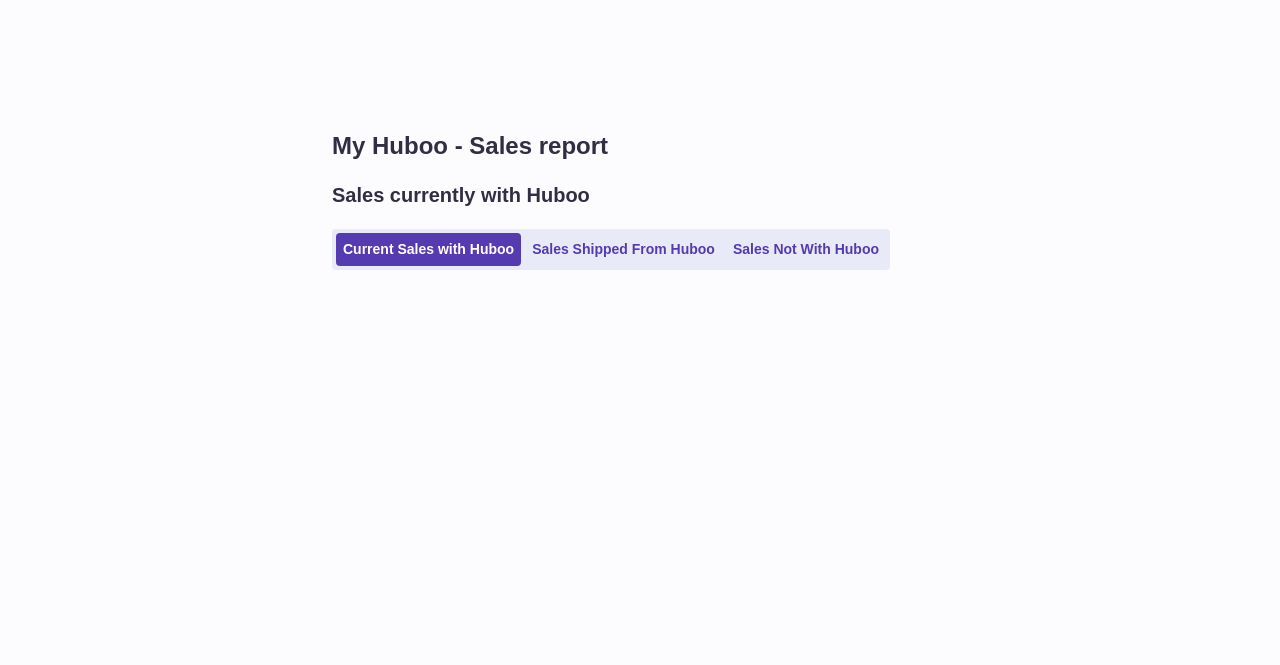 scroll, scrollTop: 0, scrollLeft: 0, axis: both 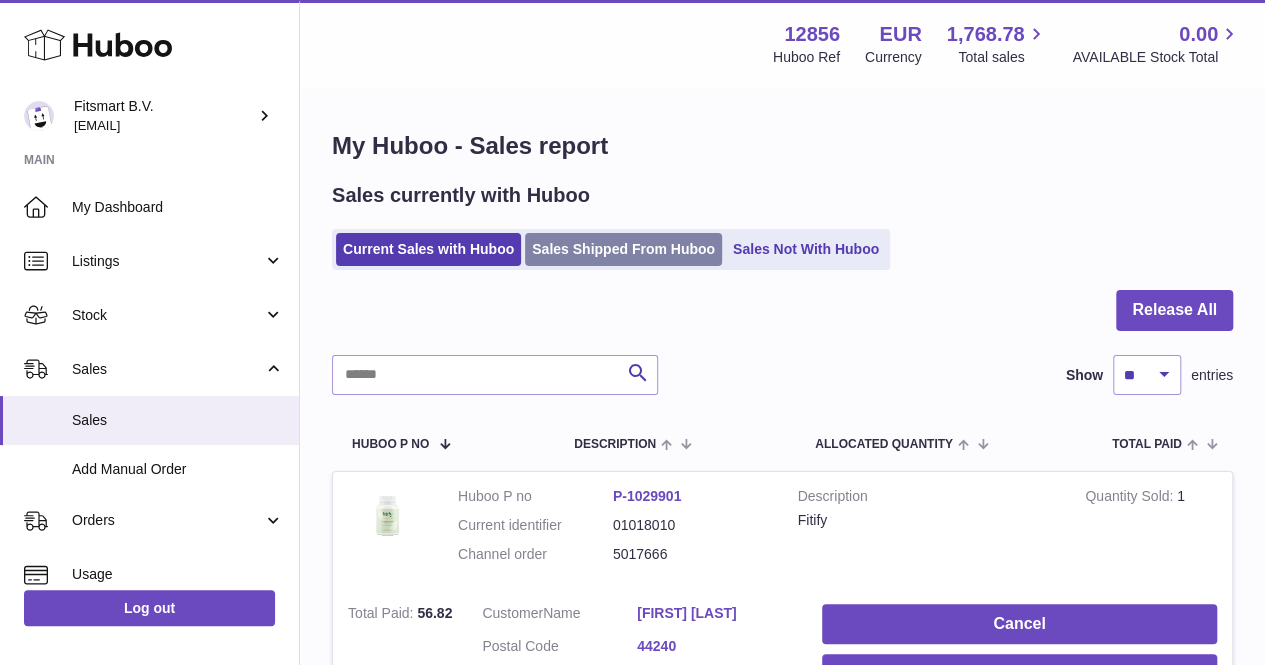 click on "Sales Shipped From Huboo" at bounding box center [623, 249] 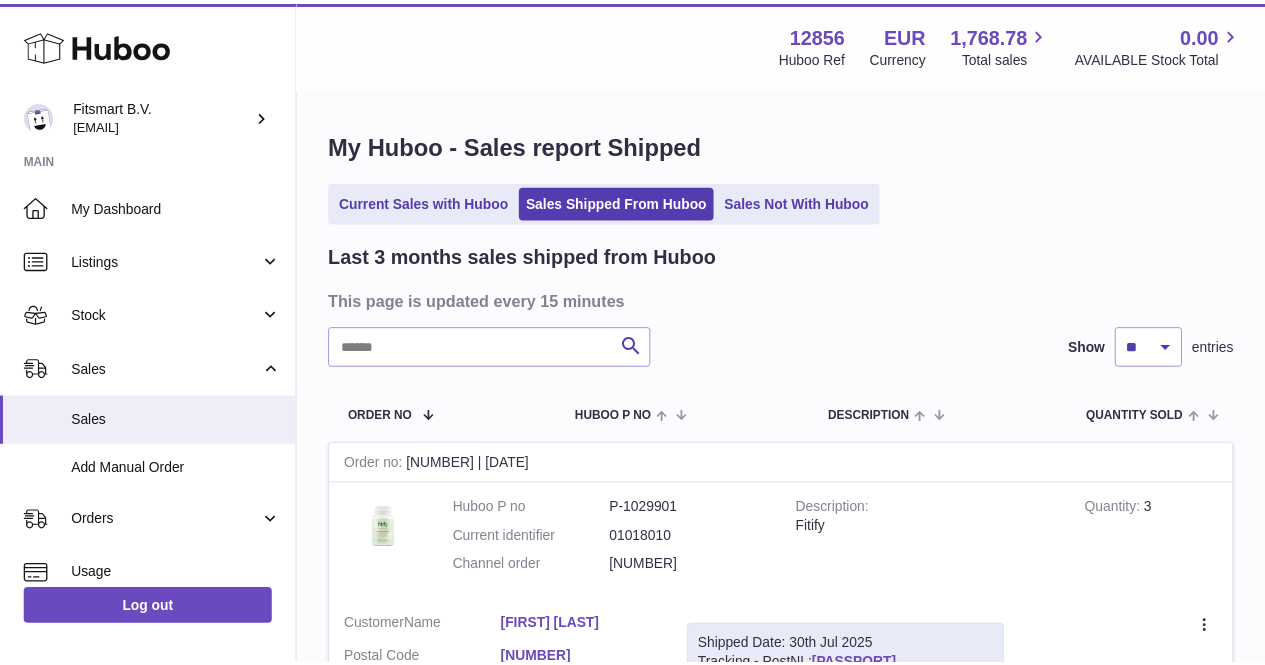 scroll, scrollTop: 0, scrollLeft: 0, axis: both 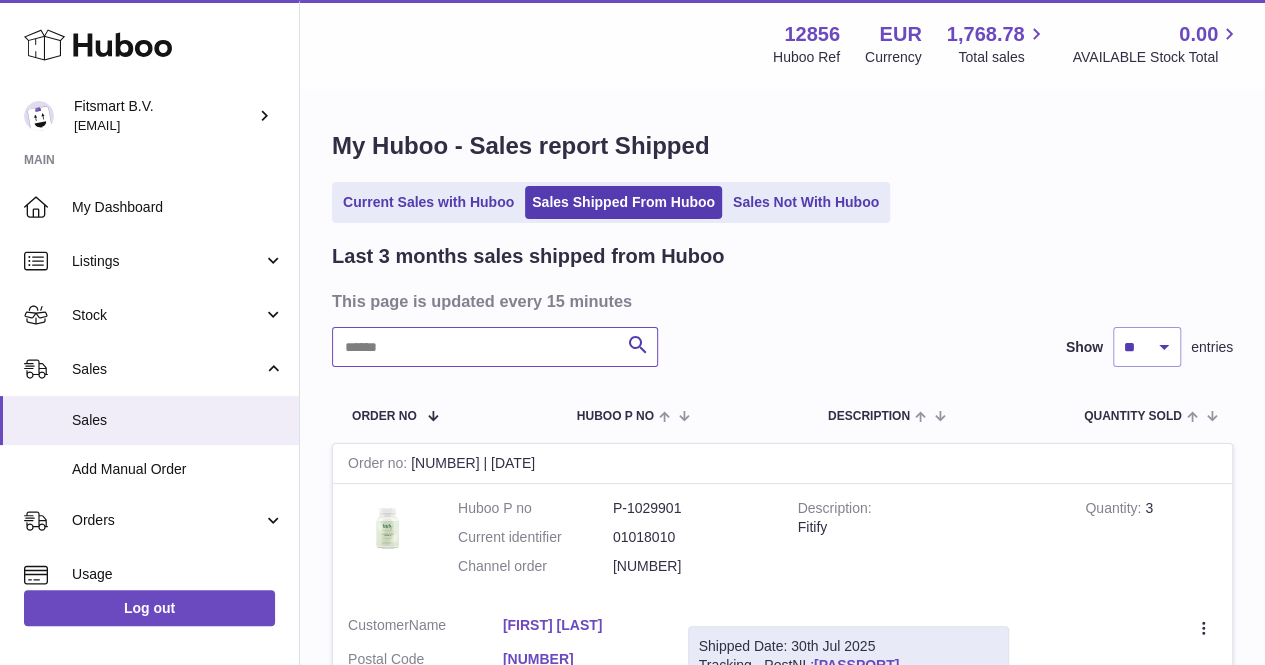 click at bounding box center (495, 347) 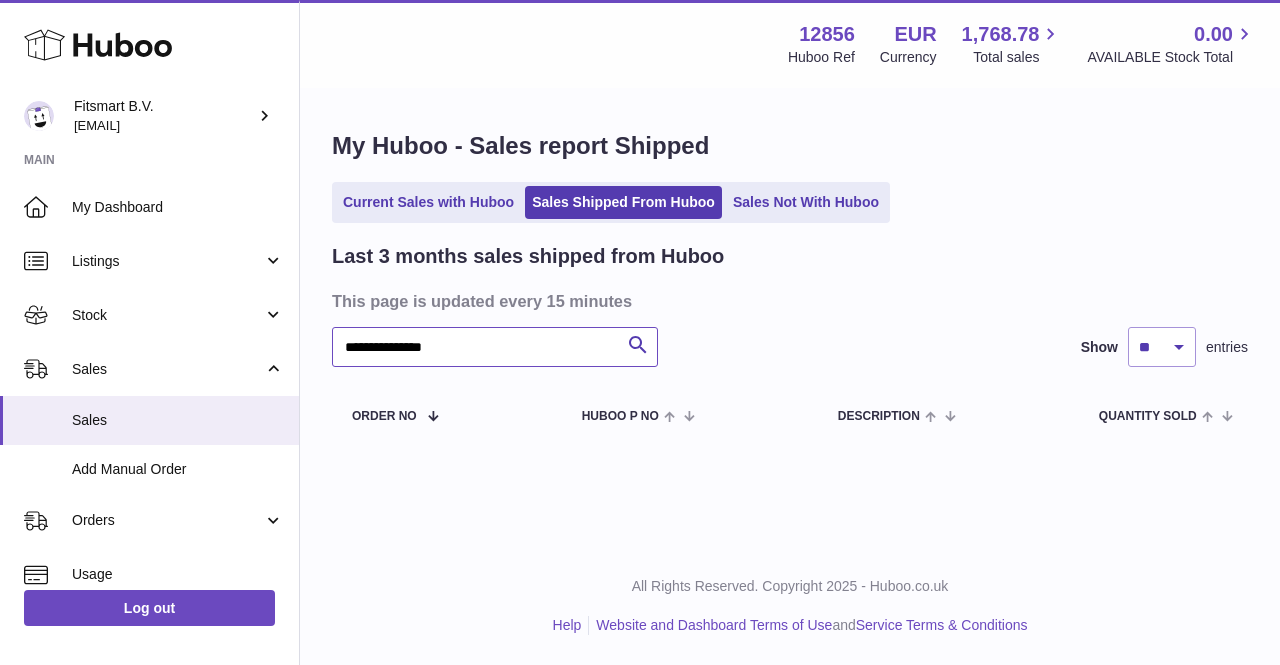 drag, startPoint x: 489, startPoint y: 344, endPoint x: 398, endPoint y: 348, distance: 91.08787 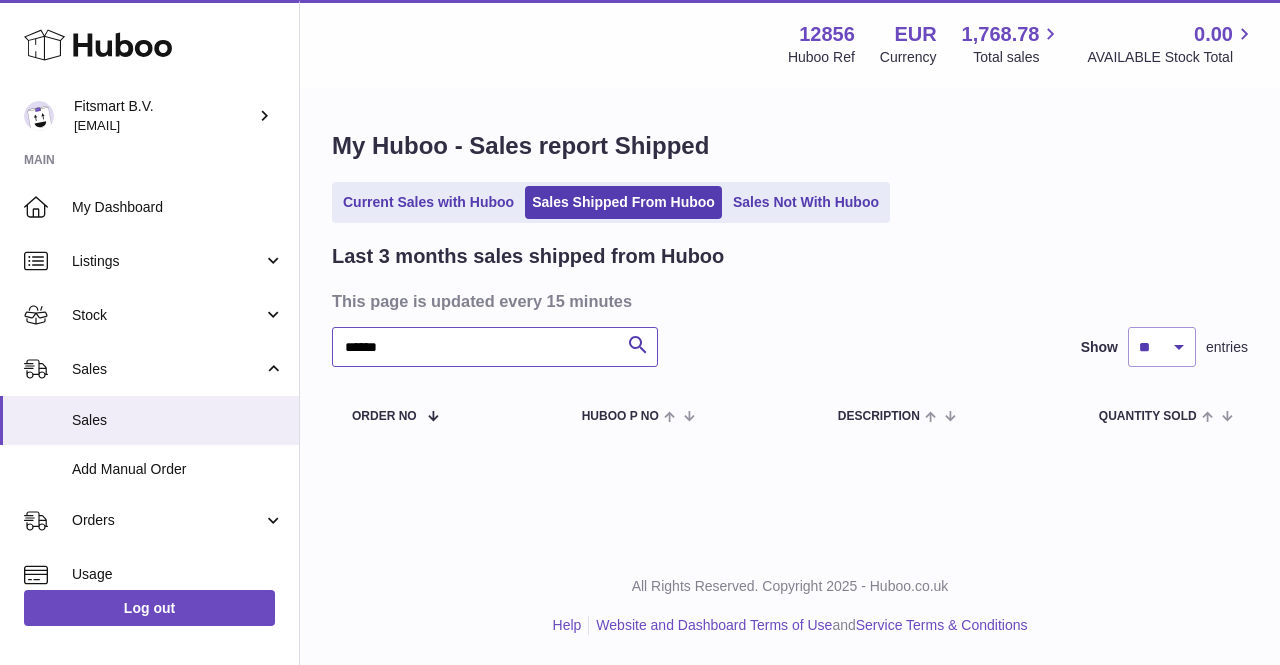 click on "******" at bounding box center [495, 347] 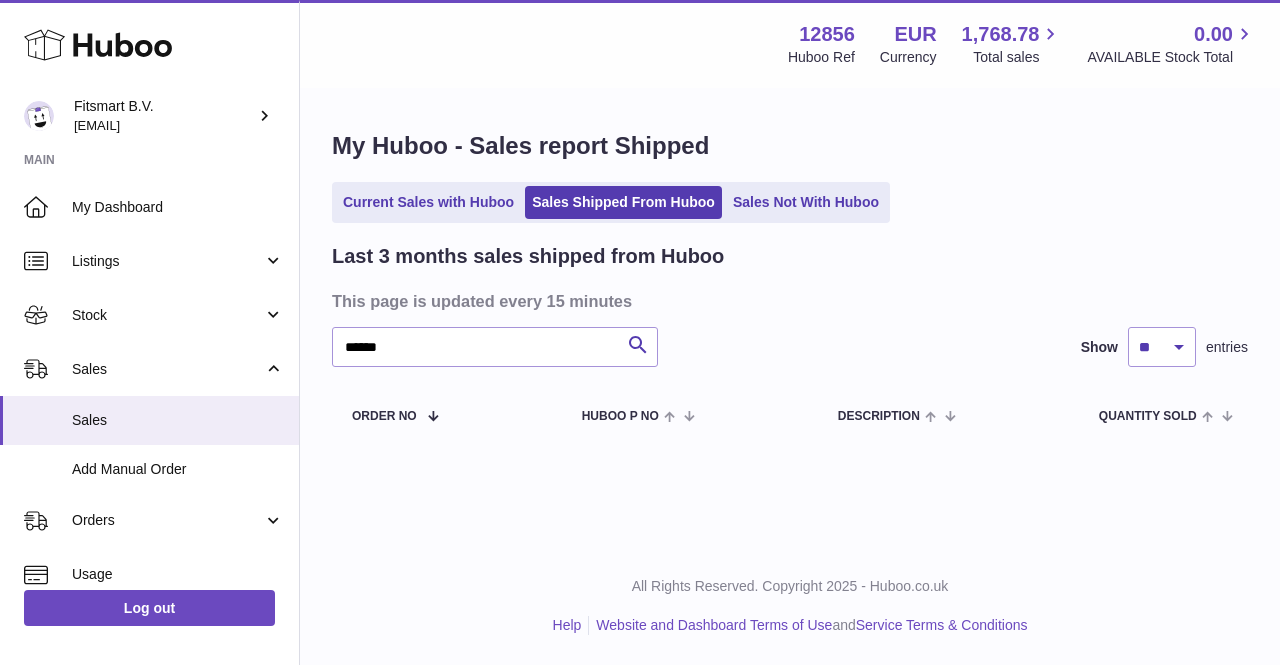 click on "My Huboo - Sales report Shipped
Current Sales with Huboo
Sales Shipped From Huboo
Sales Not With Huboo
Last 3 months sales shipped from Huboo     This page is updated every 15 minutes   ******     Search
Show
** ** **
entries
Order No       Huboo P no       Description       Quantity Sold
Customer
Tracking" at bounding box center [790, 286] 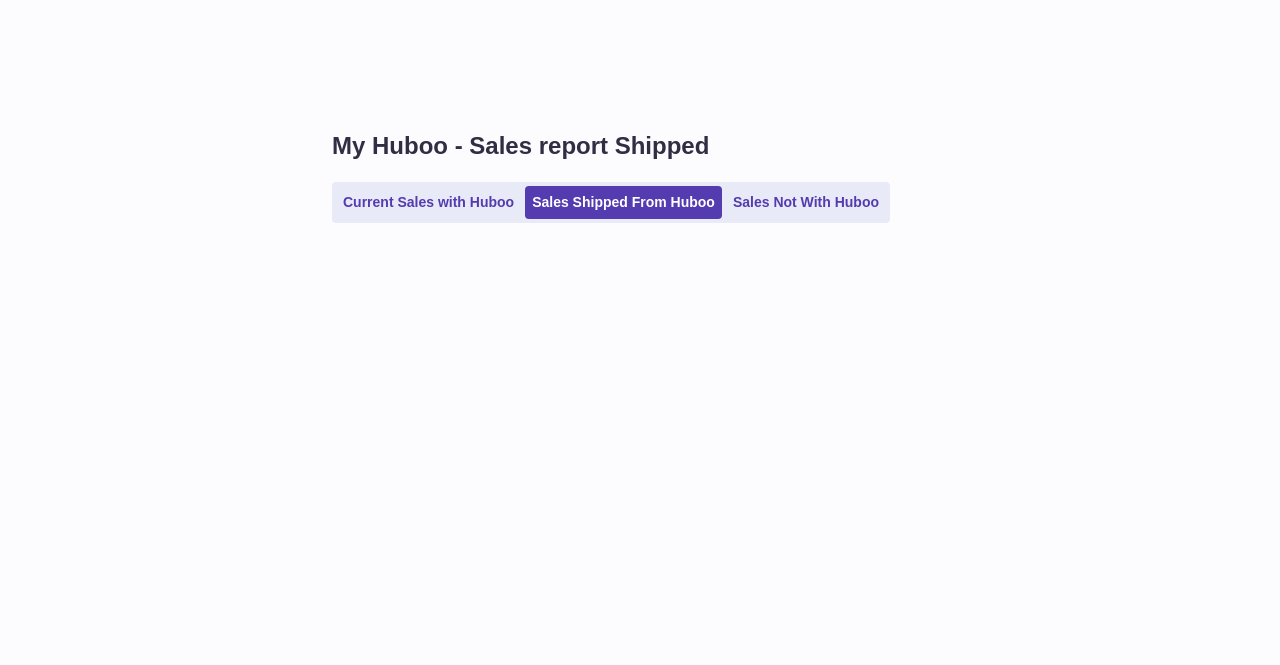 scroll, scrollTop: 0, scrollLeft: 0, axis: both 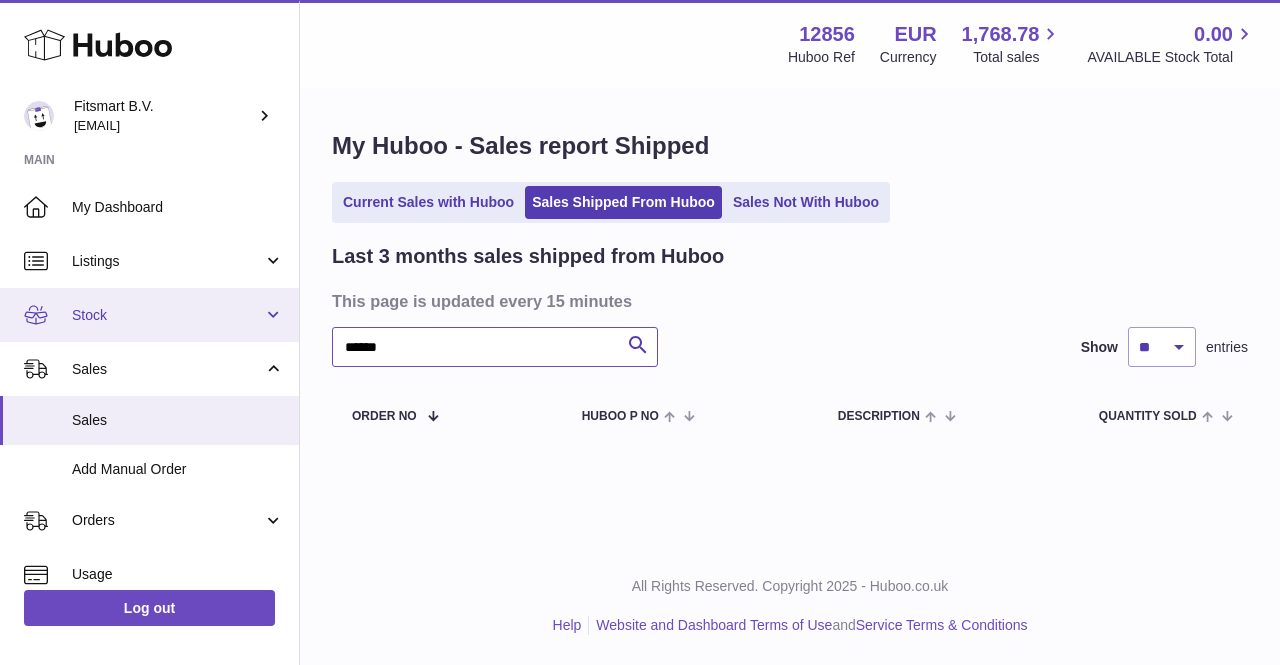 drag, startPoint x: 410, startPoint y: 335, endPoint x: 196, endPoint y: 335, distance: 214 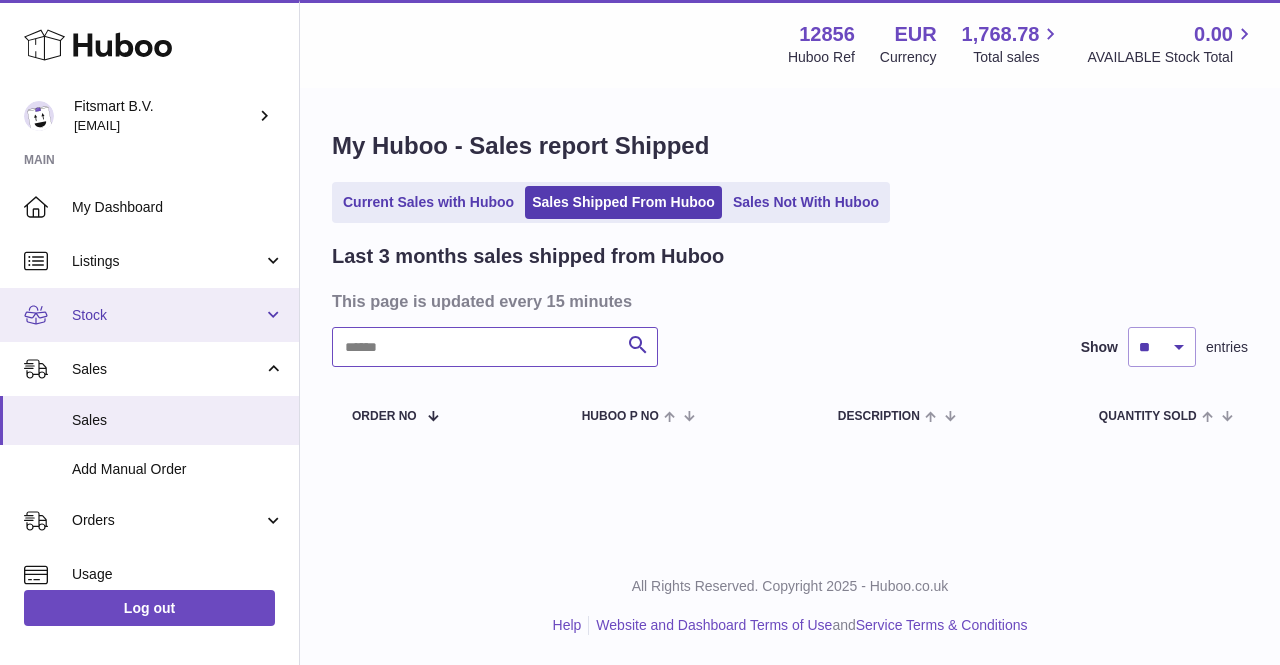paste on "**********" 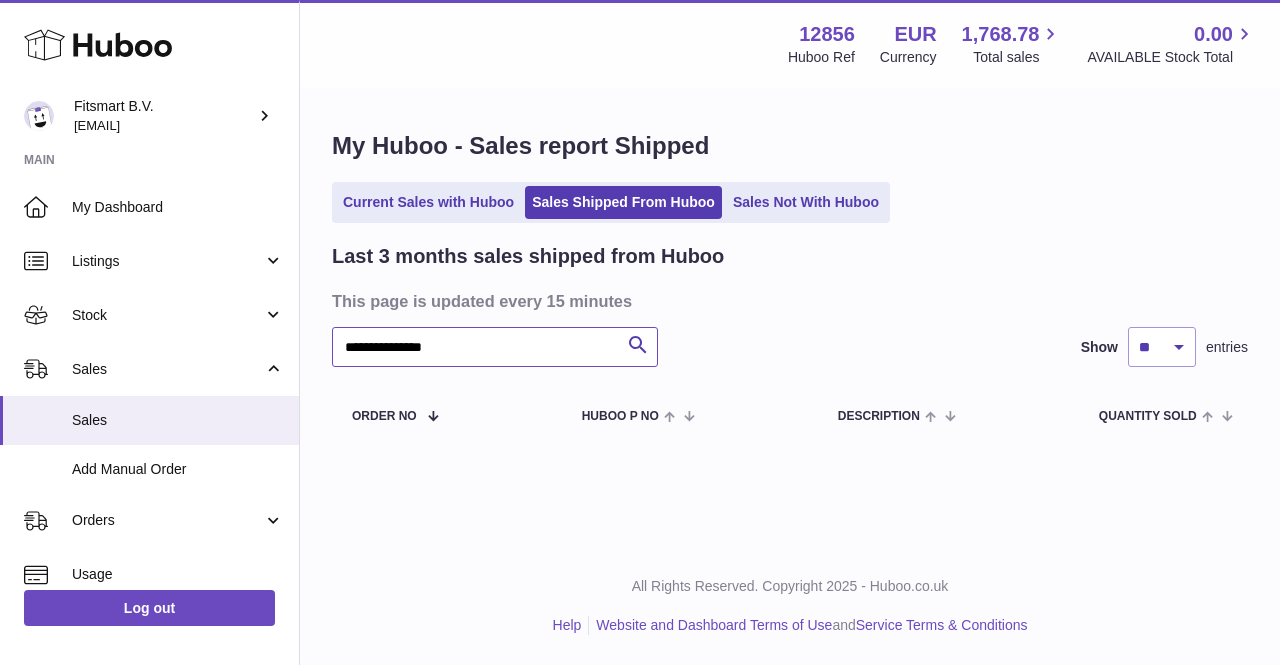 drag, startPoint x: 443, startPoint y: 347, endPoint x: 394, endPoint y: 345, distance: 49.0408 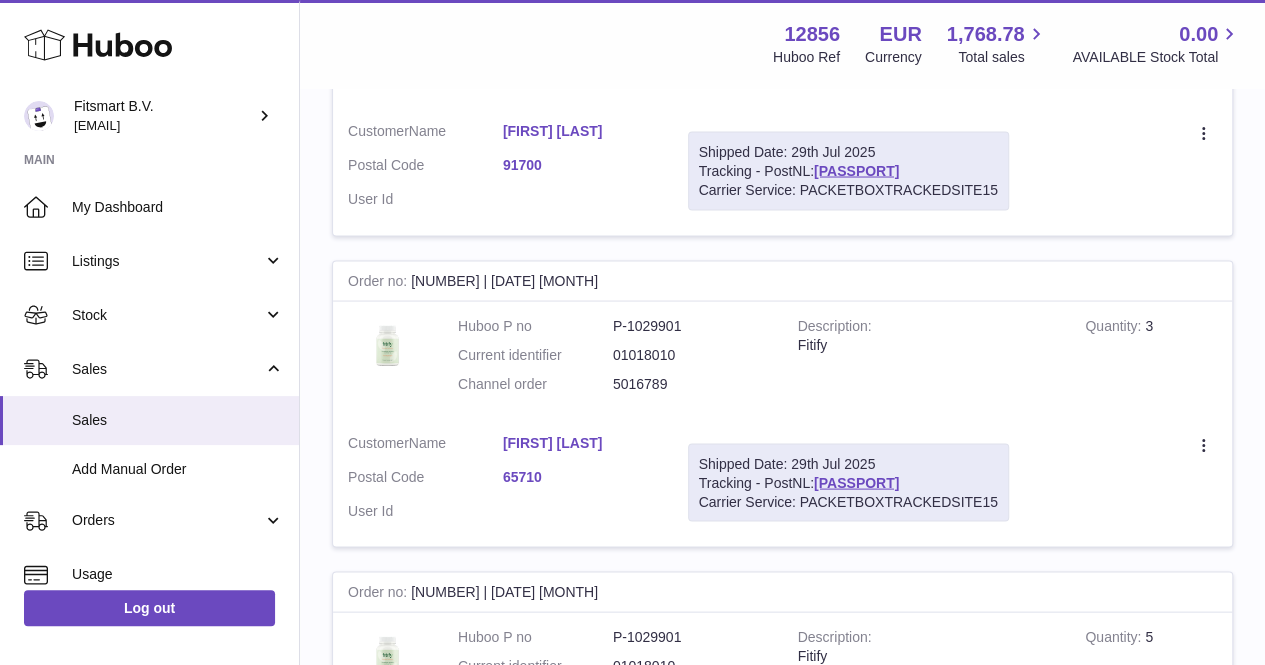scroll, scrollTop: 1830, scrollLeft: 0, axis: vertical 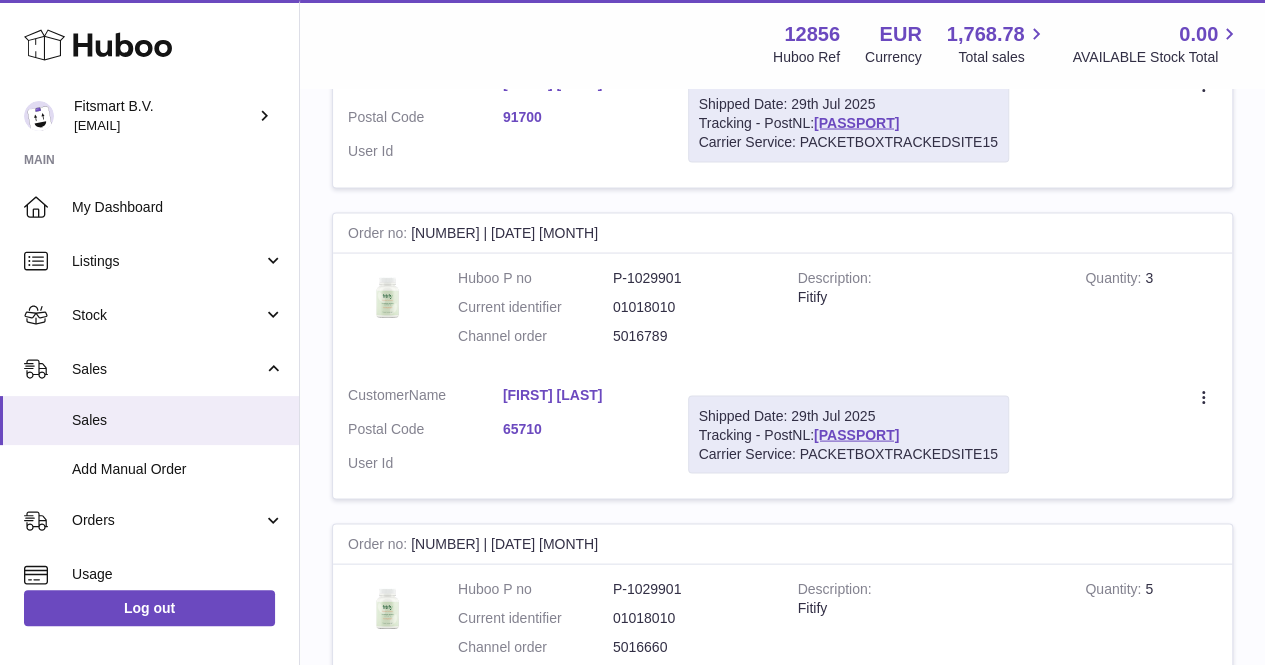 type on "********" 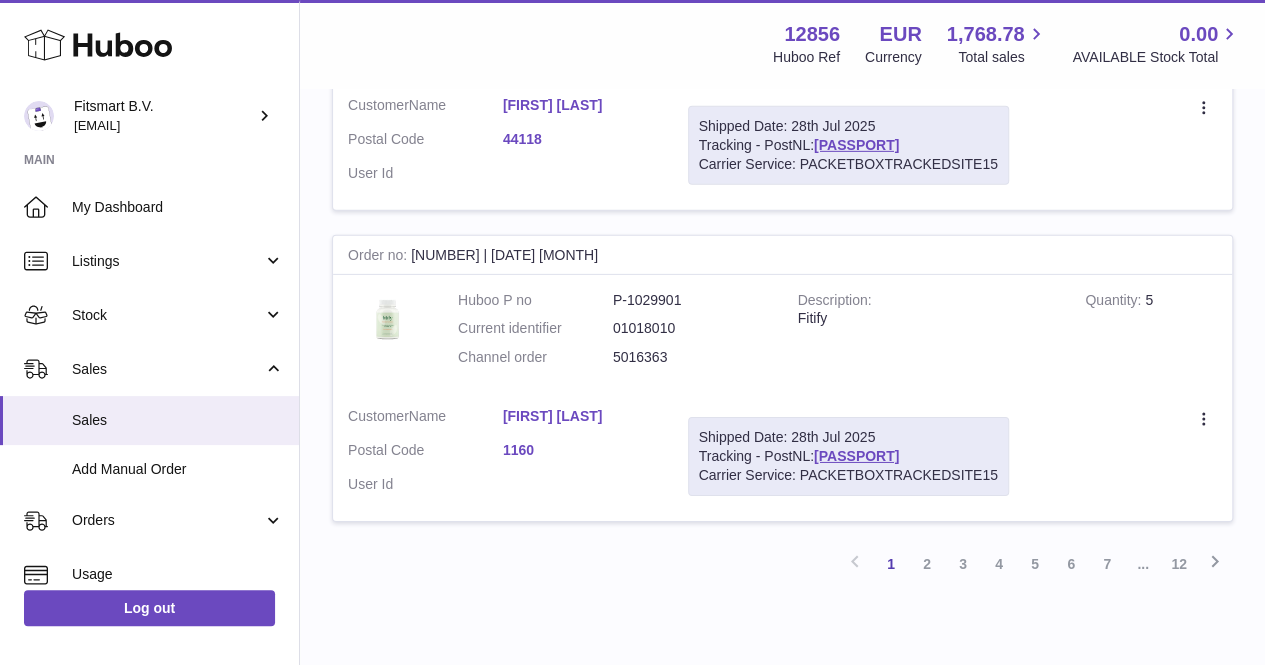 scroll, scrollTop: 3130, scrollLeft: 0, axis: vertical 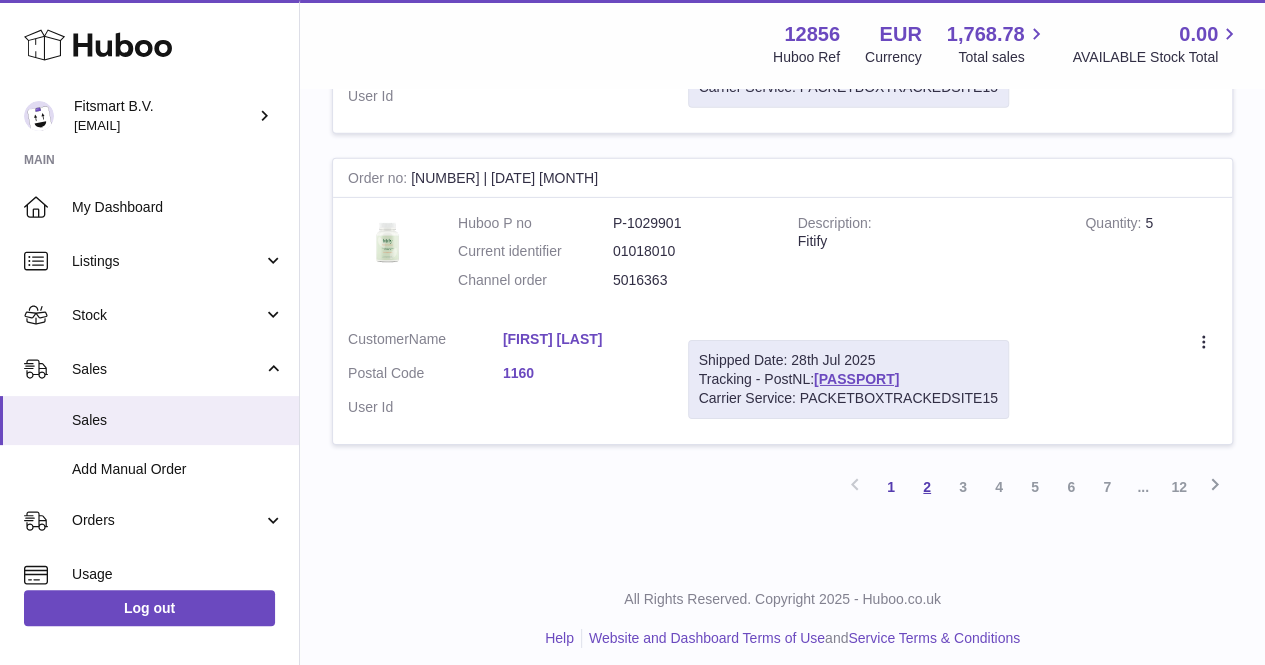click on "2" at bounding box center (927, 487) 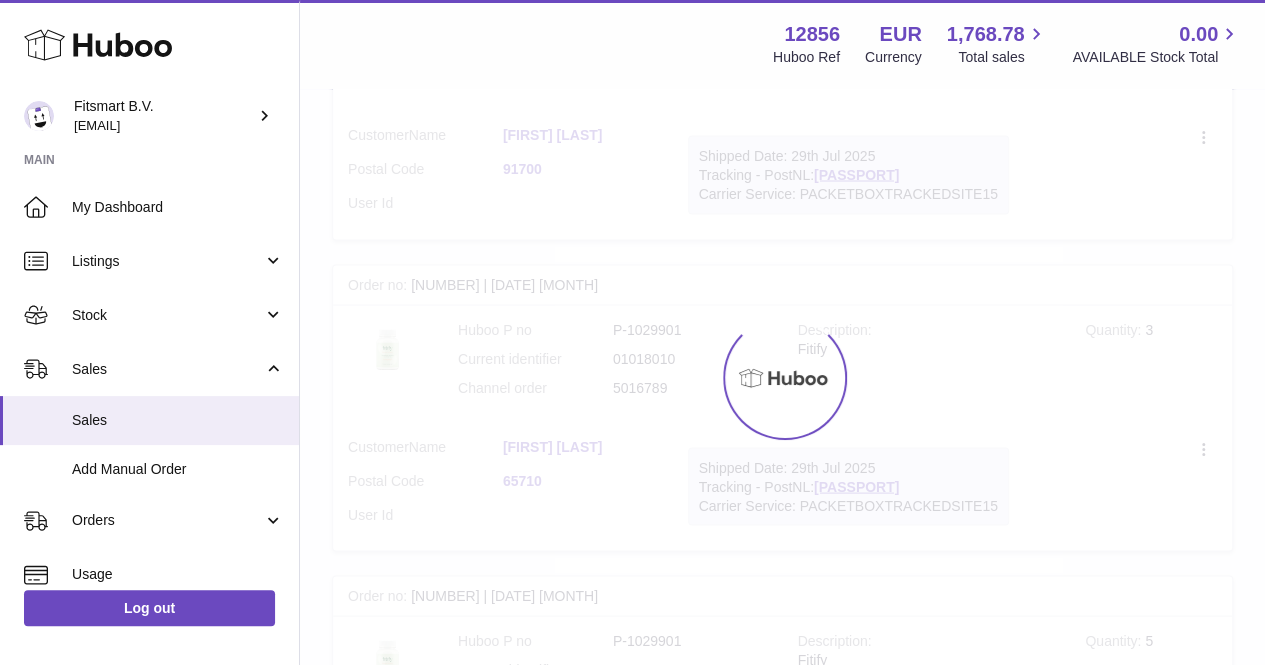 scroll, scrollTop: 90, scrollLeft: 0, axis: vertical 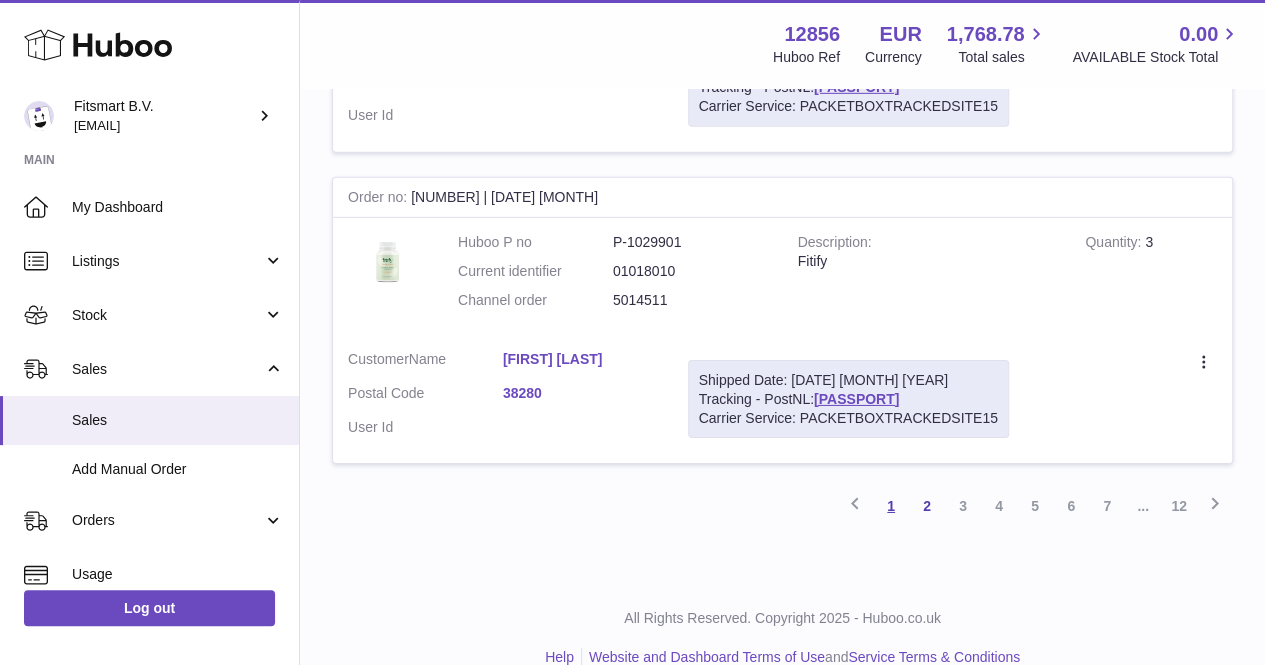 click on "1" at bounding box center (891, 506) 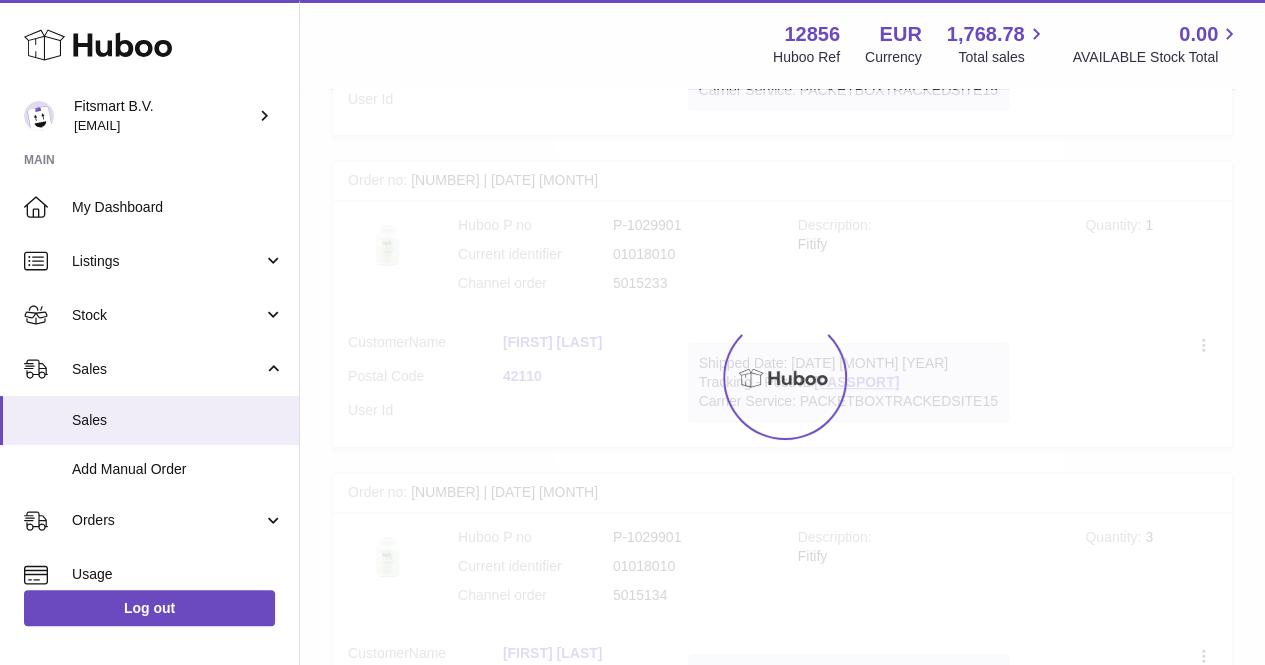 scroll, scrollTop: 90, scrollLeft: 0, axis: vertical 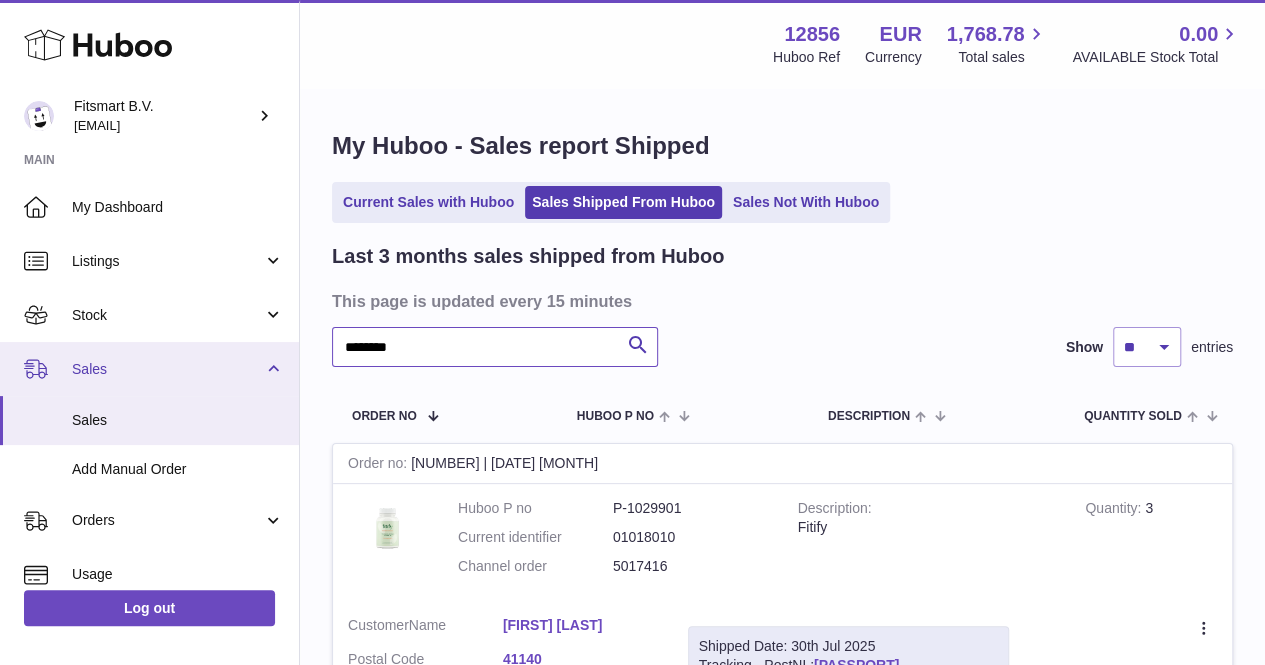 drag, startPoint x: 466, startPoint y: 350, endPoint x: 257, endPoint y: 348, distance: 209.00957 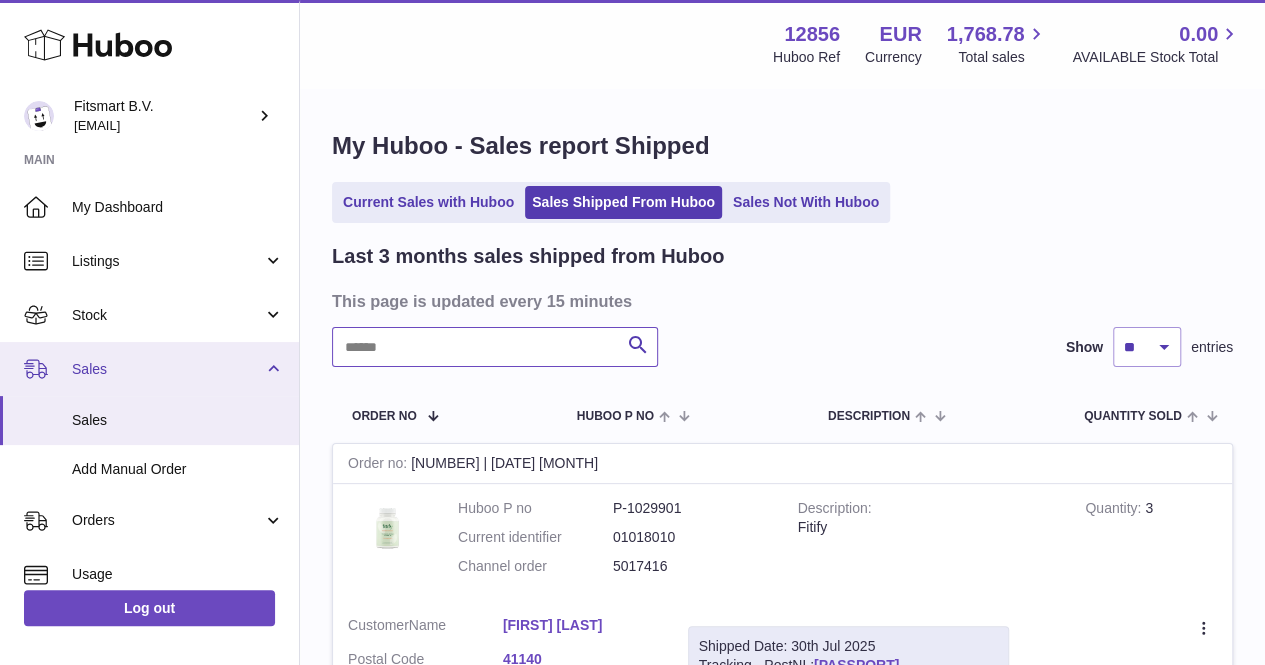 paste on "*******" 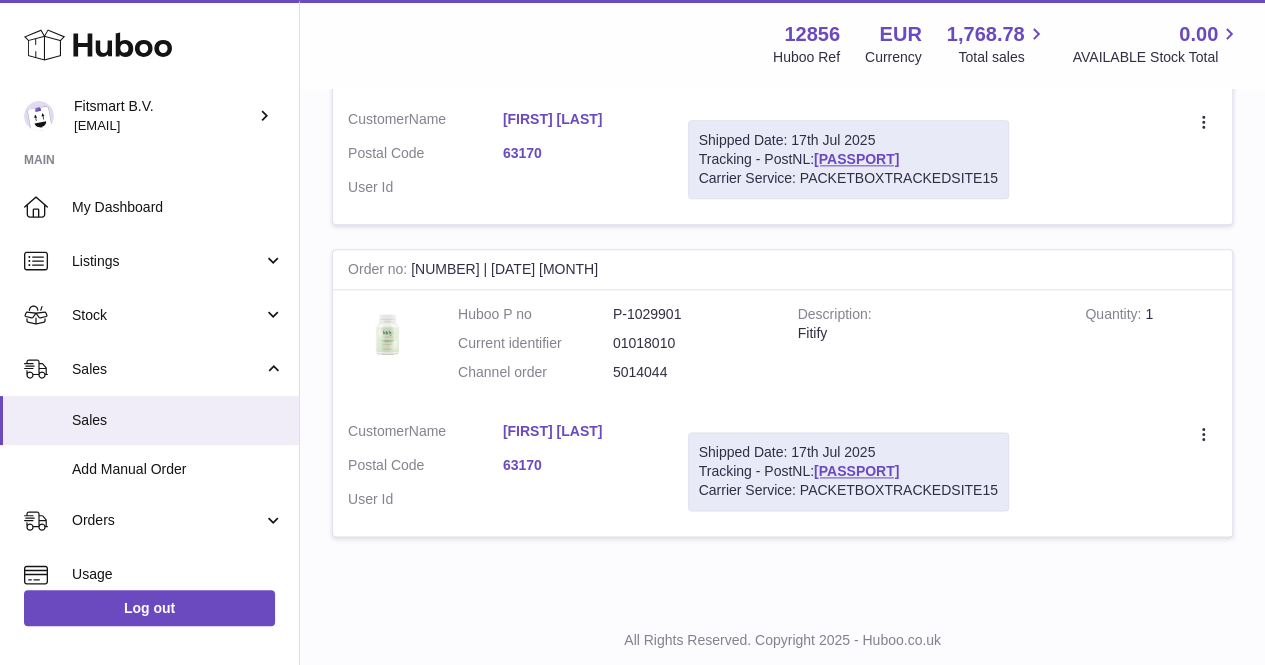 scroll, scrollTop: 1176, scrollLeft: 0, axis: vertical 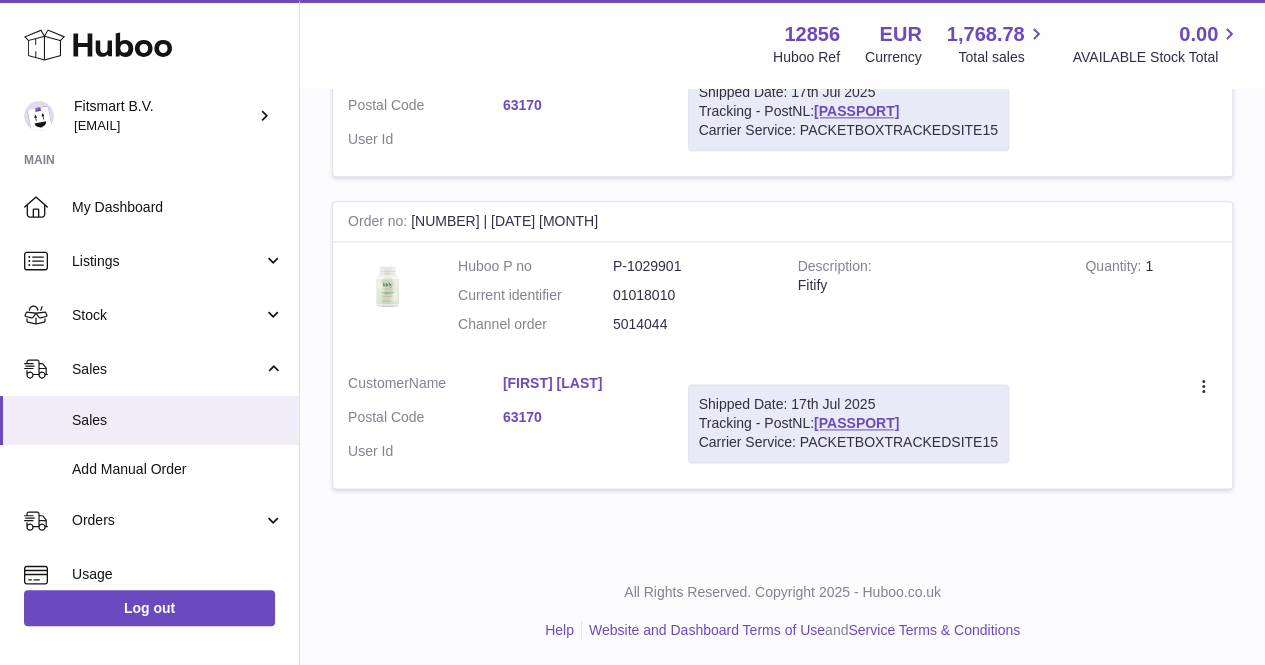 type on "*******" 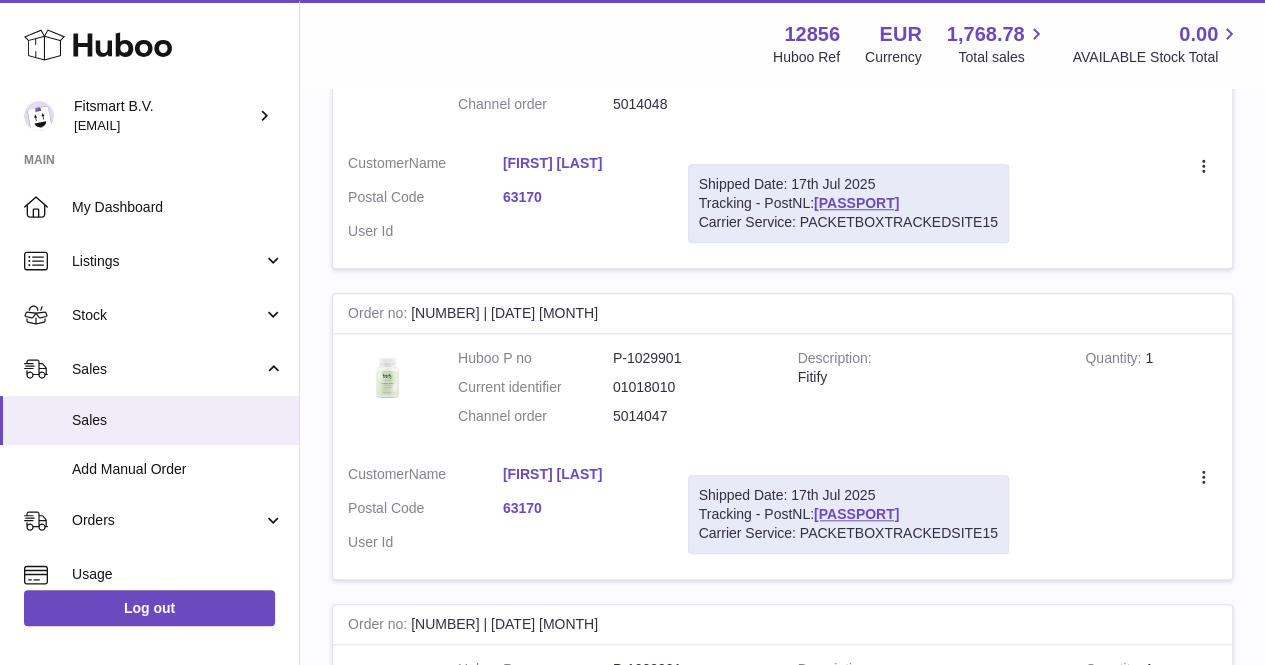 scroll, scrollTop: 771, scrollLeft: 0, axis: vertical 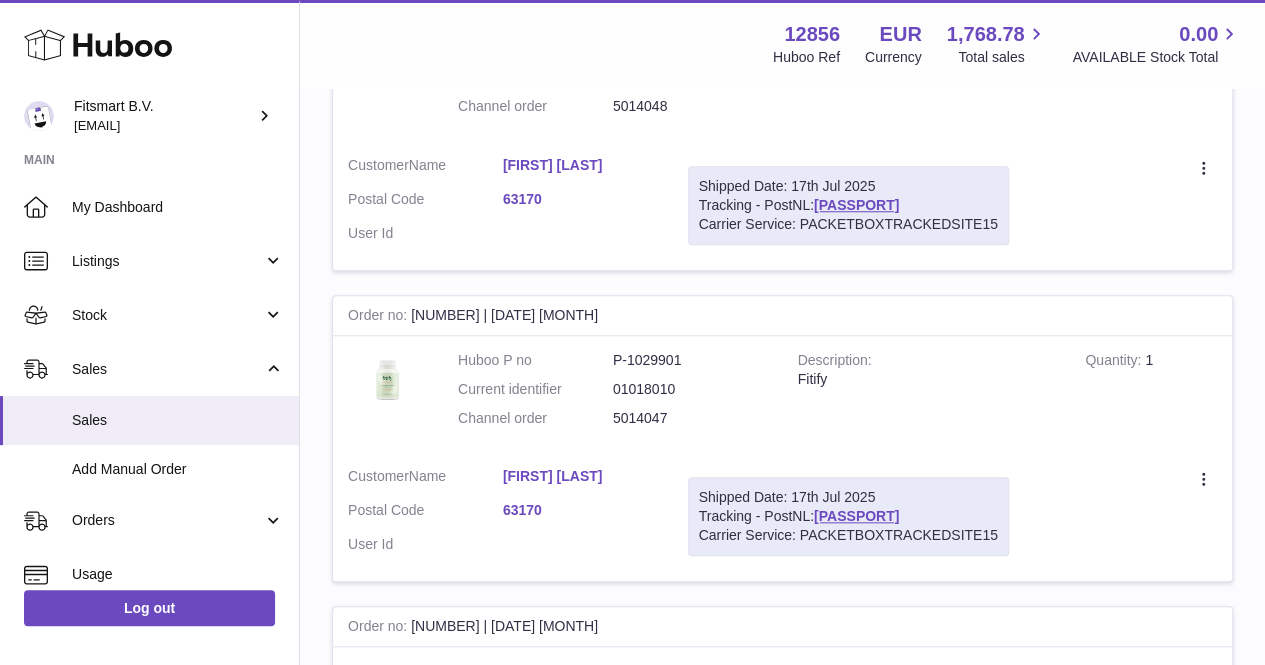 drag, startPoint x: 698, startPoint y: 401, endPoint x: 600, endPoint y: 415, distance: 98.99495 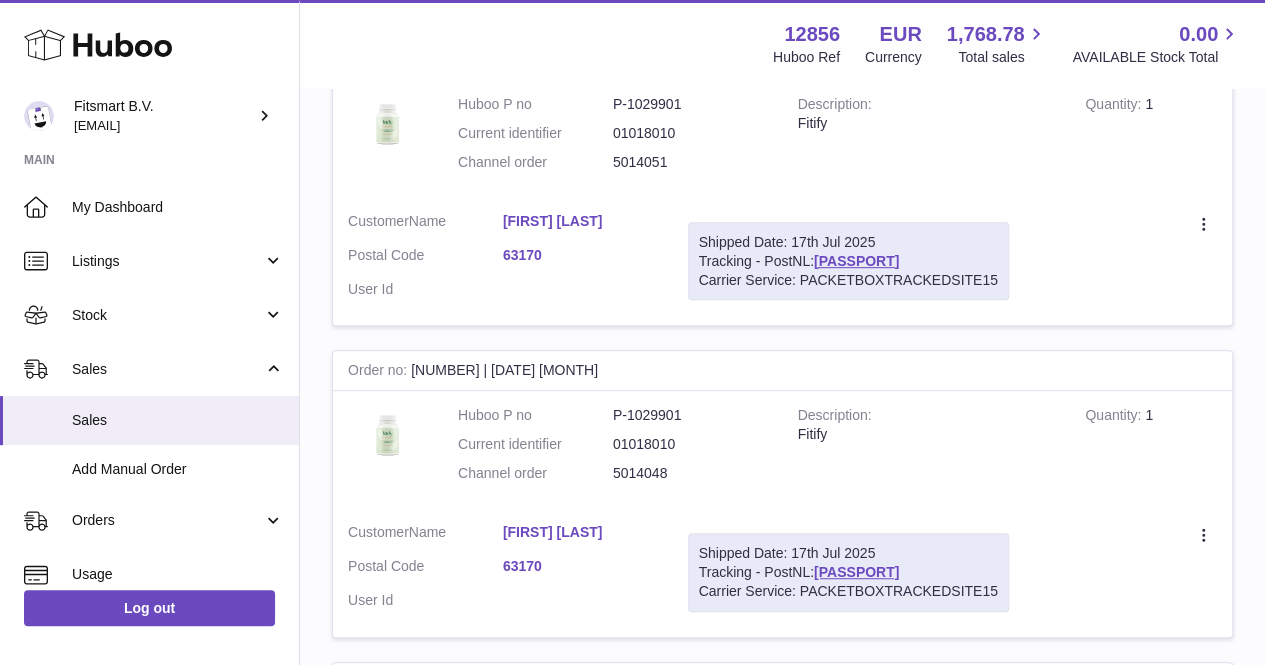scroll, scrollTop: 400, scrollLeft: 0, axis: vertical 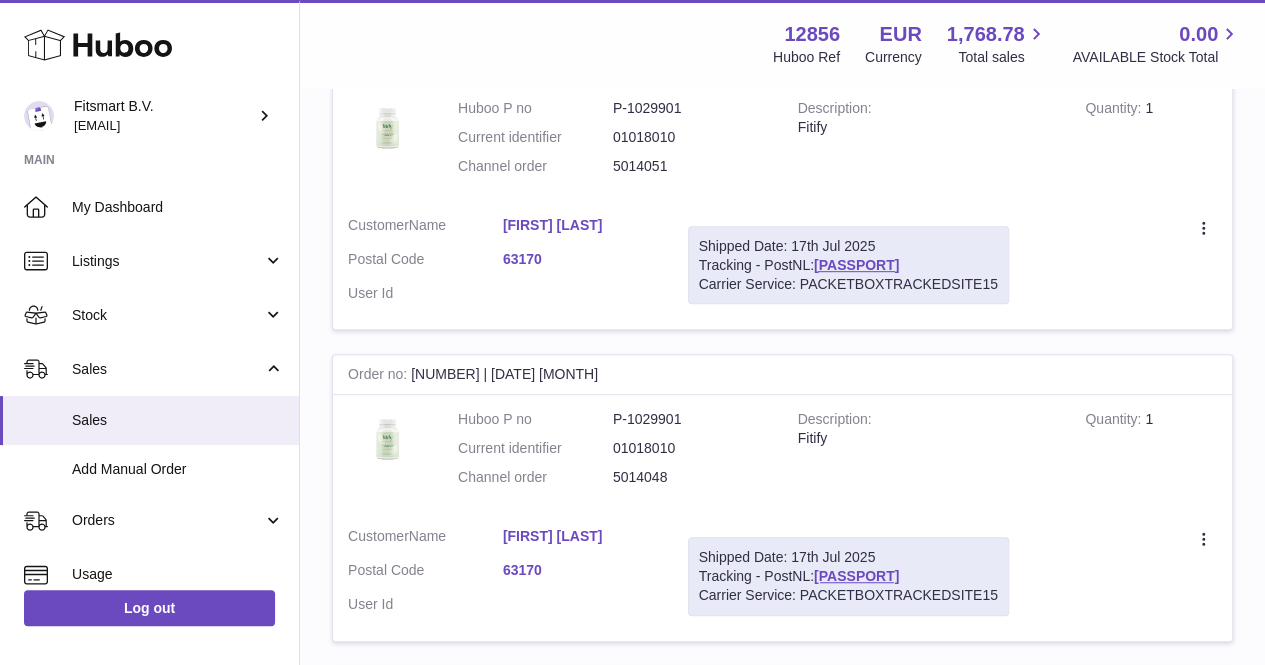 drag, startPoint x: 703, startPoint y: 479, endPoint x: 577, endPoint y: 479, distance: 126 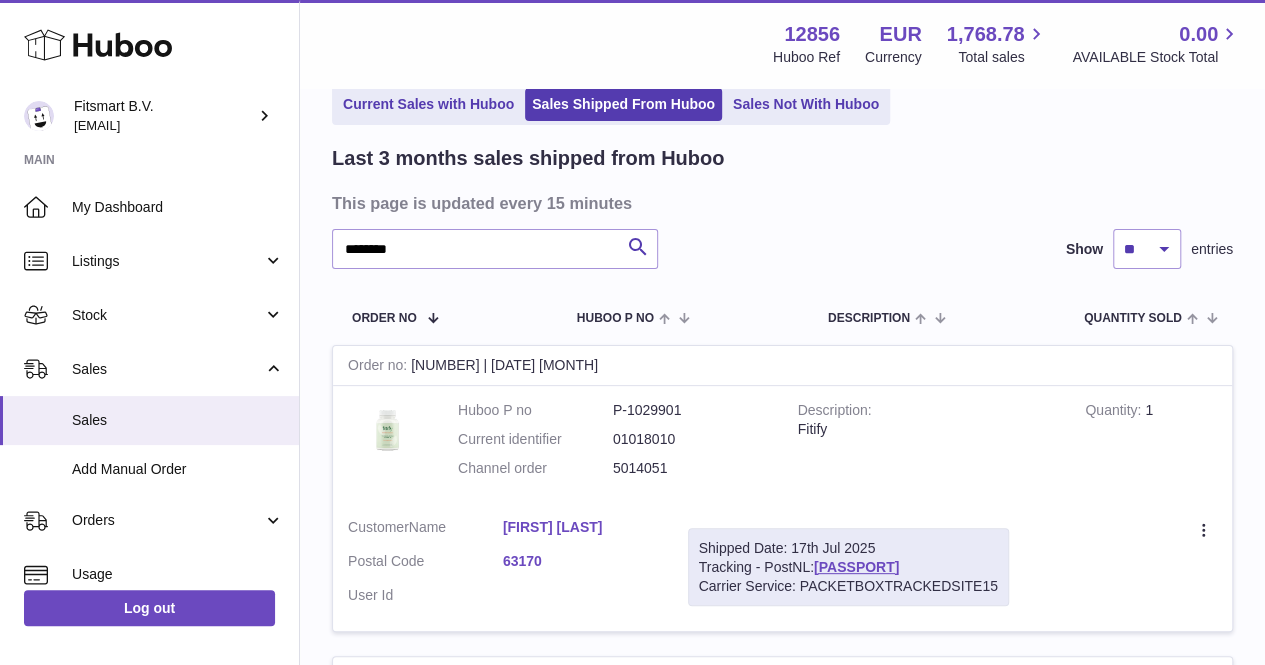 scroll, scrollTop: 96, scrollLeft: 0, axis: vertical 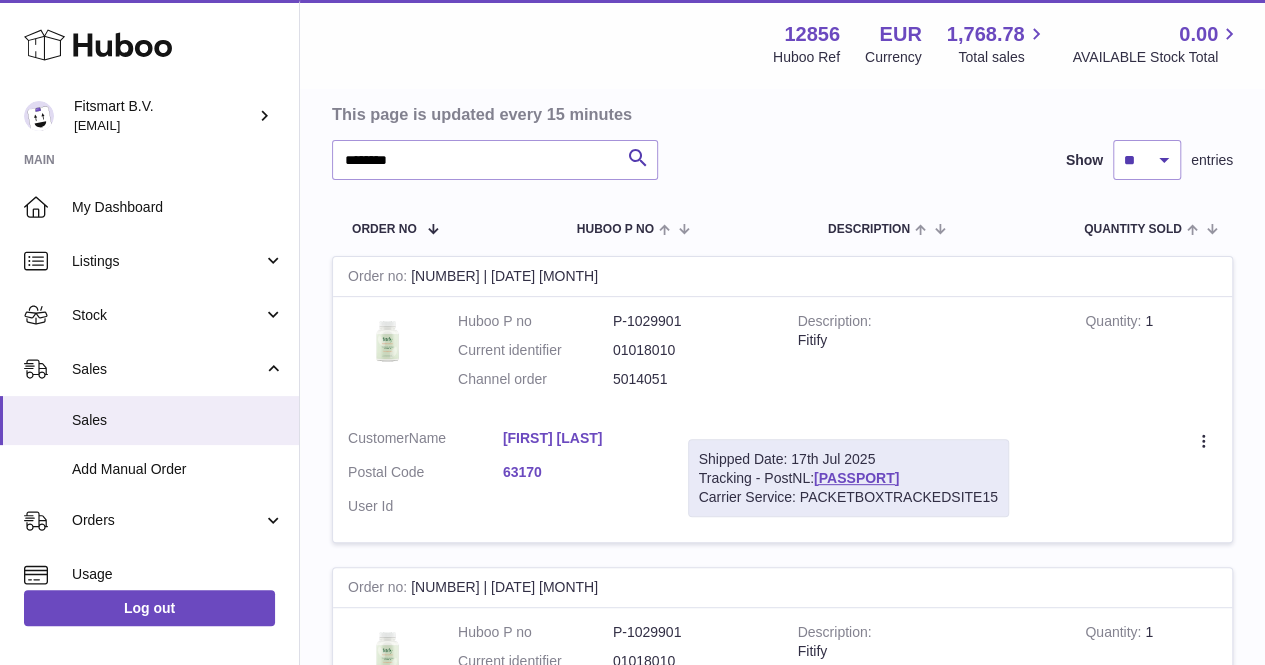 drag, startPoint x: 698, startPoint y: 390, endPoint x: 586, endPoint y: 392, distance: 112.01785 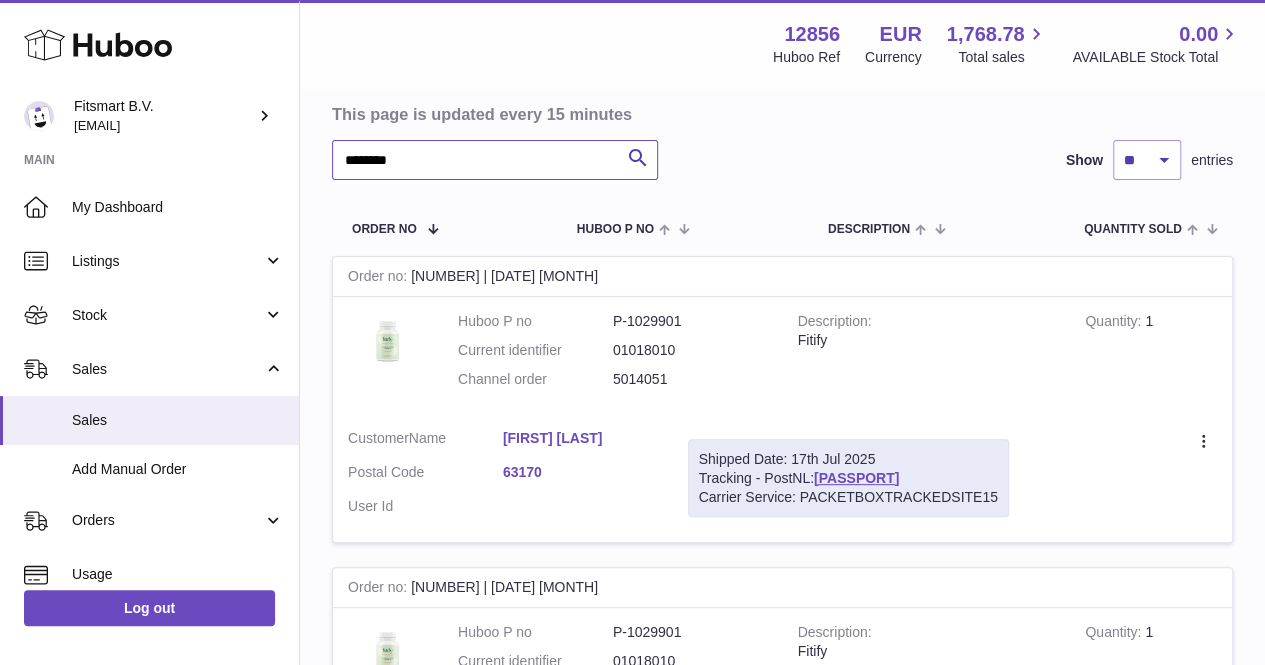 drag, startPoint x: 454, startPoint y: 164, endPoint x: 145, endPoint y: 143, distance: 309.71277 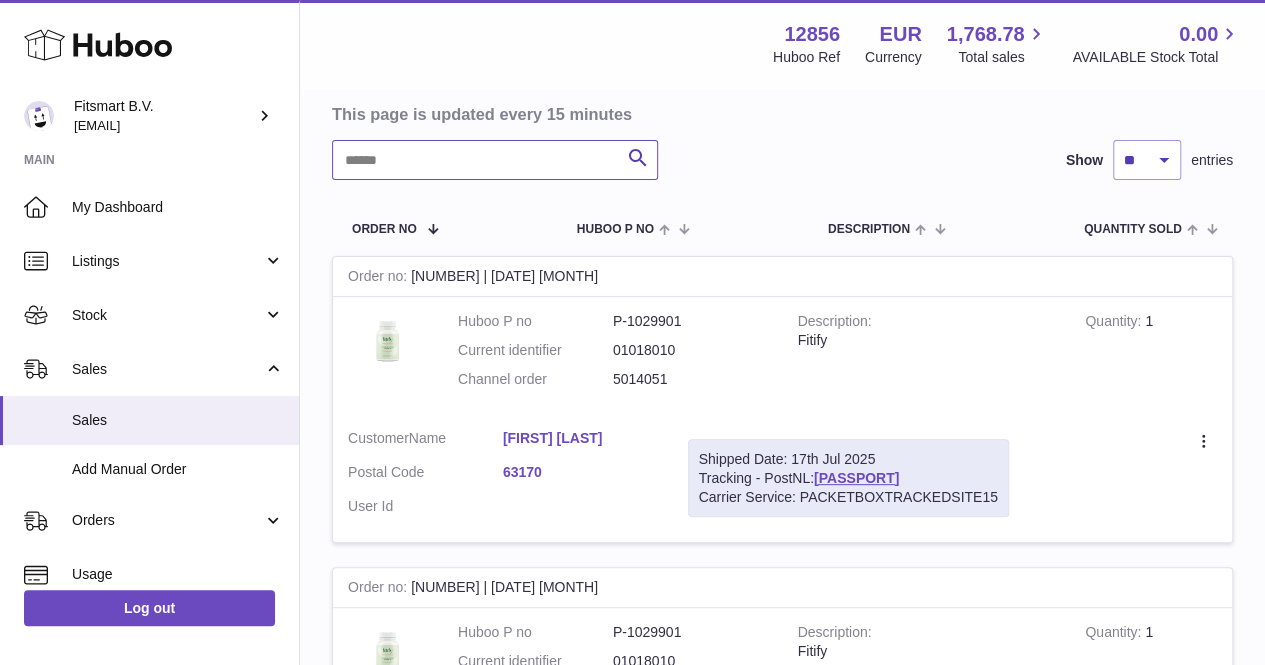 paste on "*******" 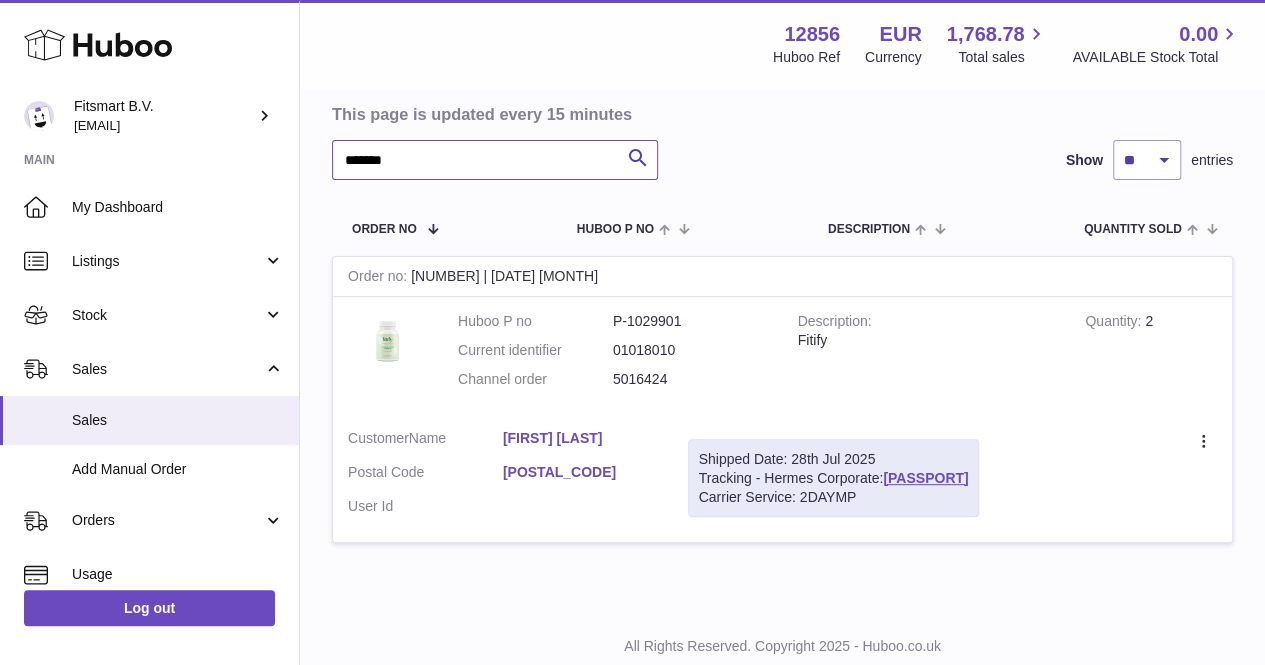 type on "*******" 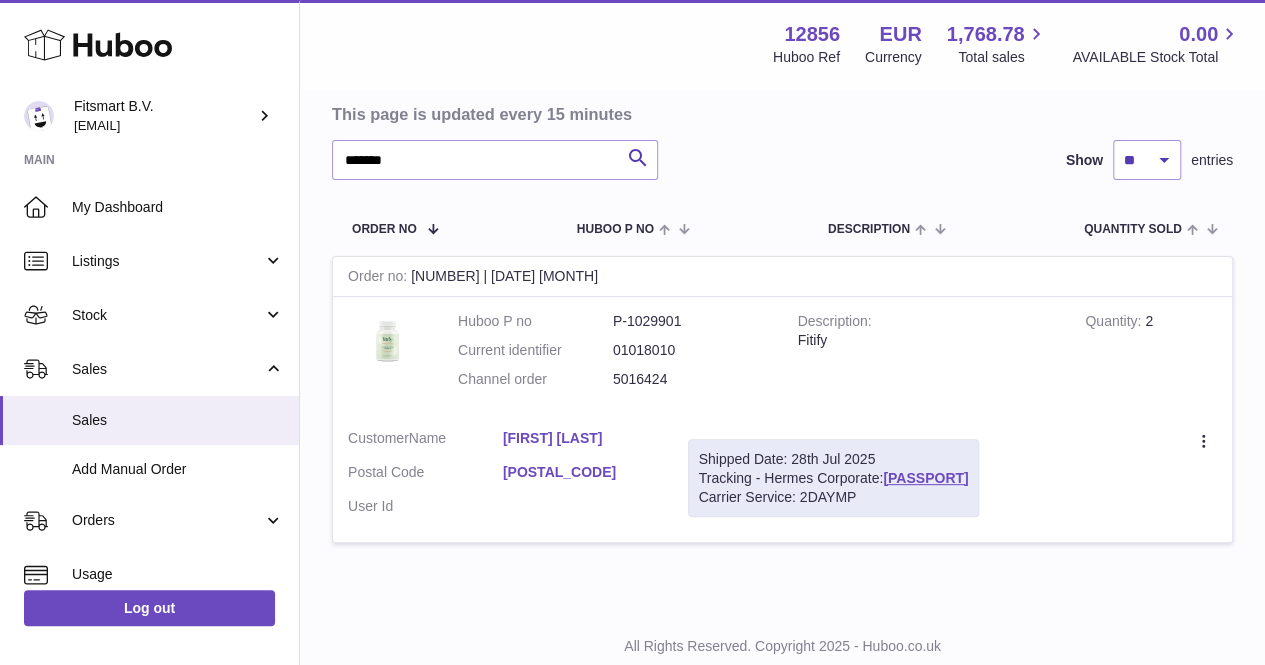 click on "elaine hilton" at bounding box center (580, 438) 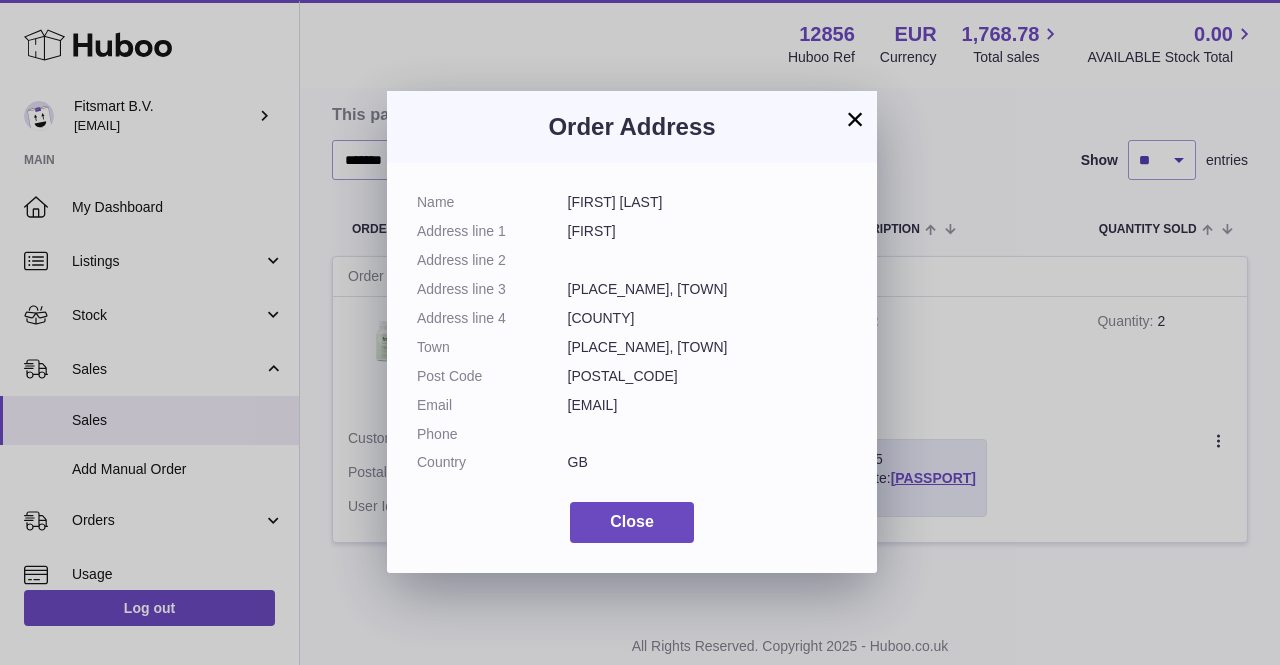 click on "×" at bounding box center (855, 119) 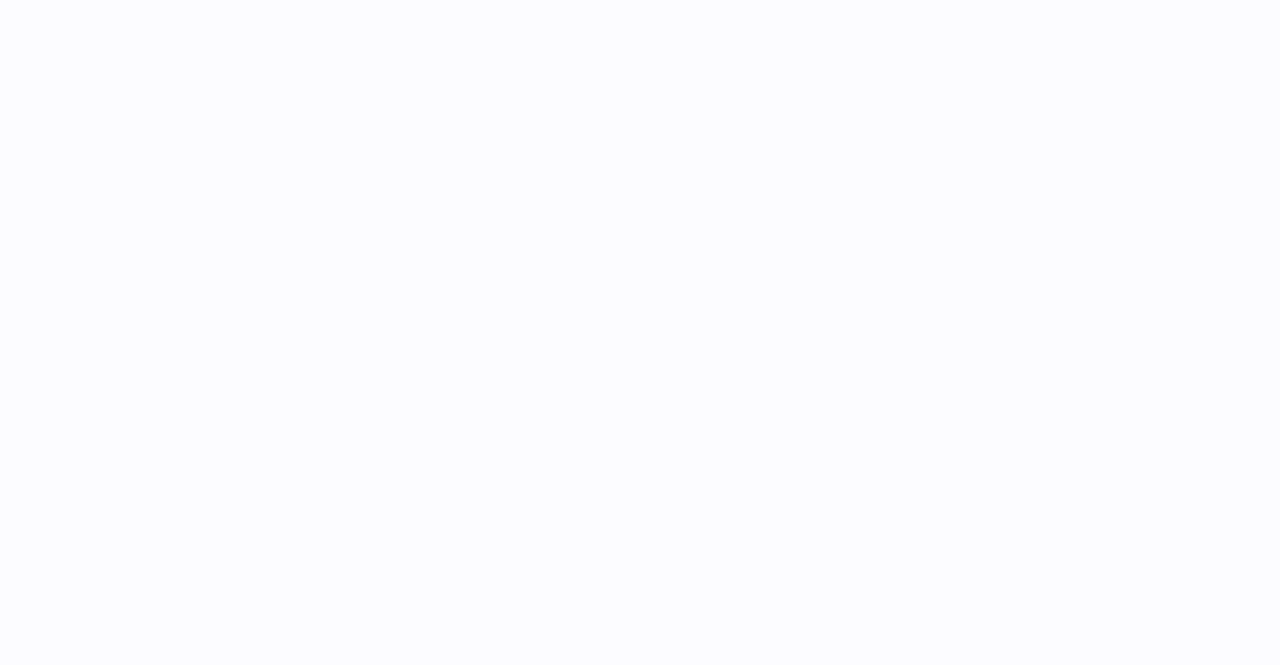 scroll, scrollTop: 0, scrollLeft: 0, axis: both 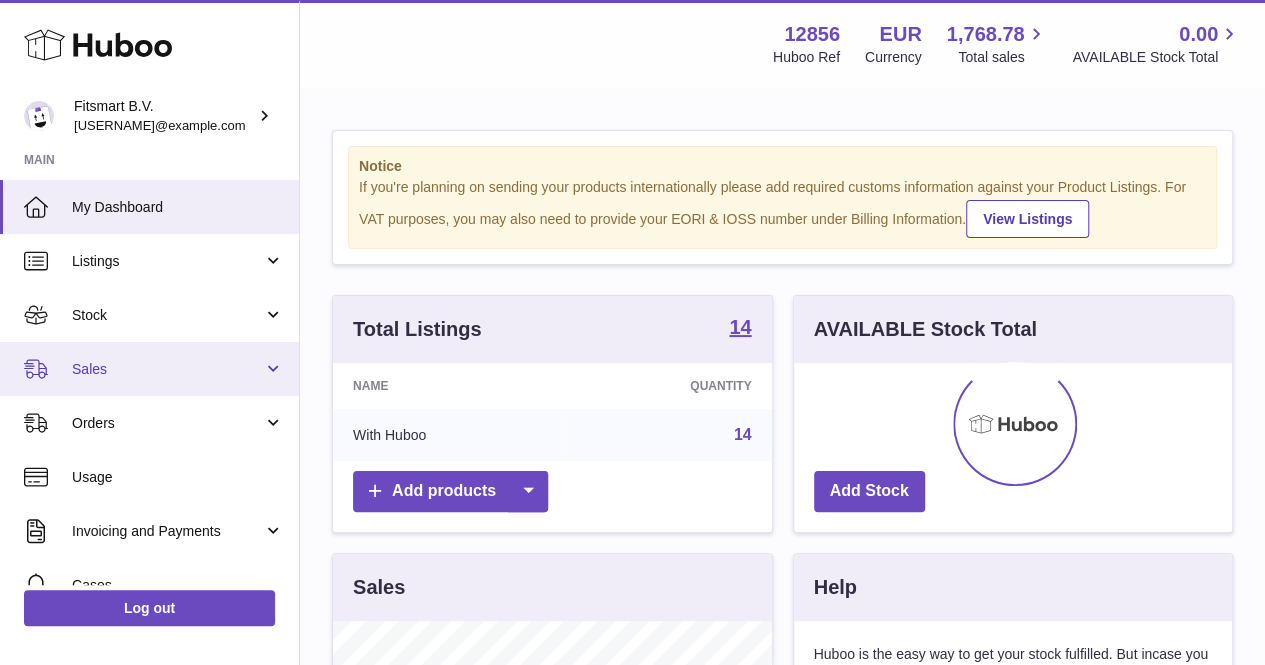 click on "Sales" at bounding box center (167, 369) 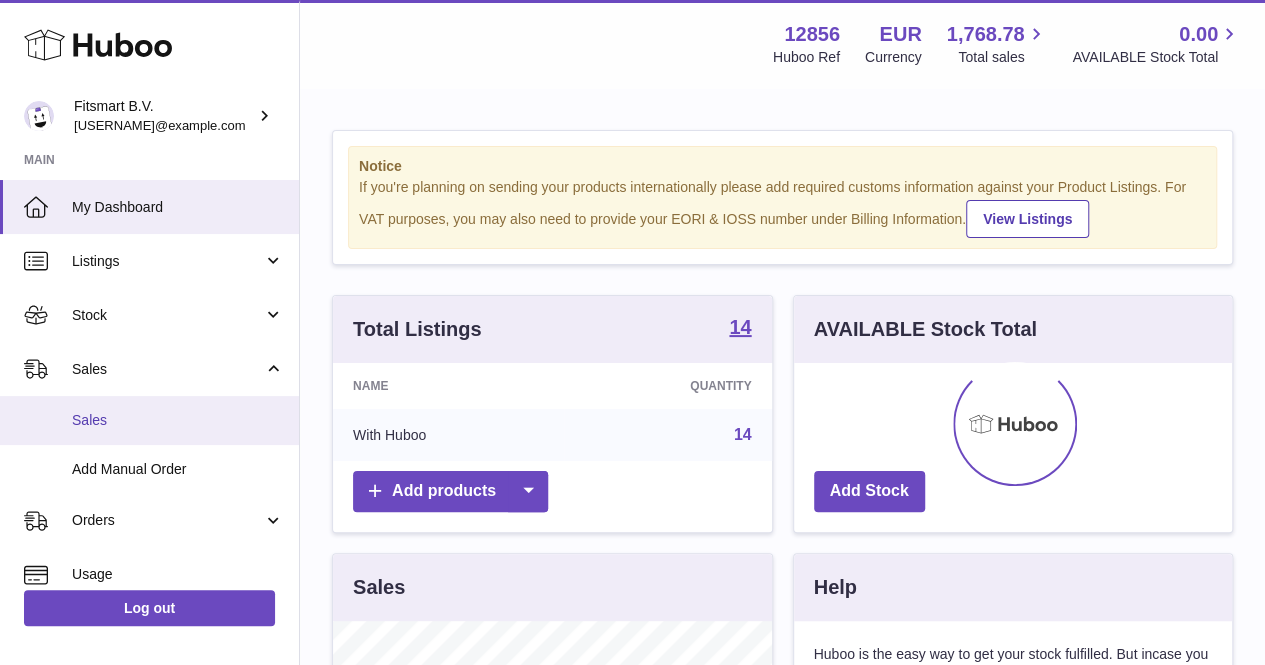 click on "Sales" at bounding box center [178, 420] 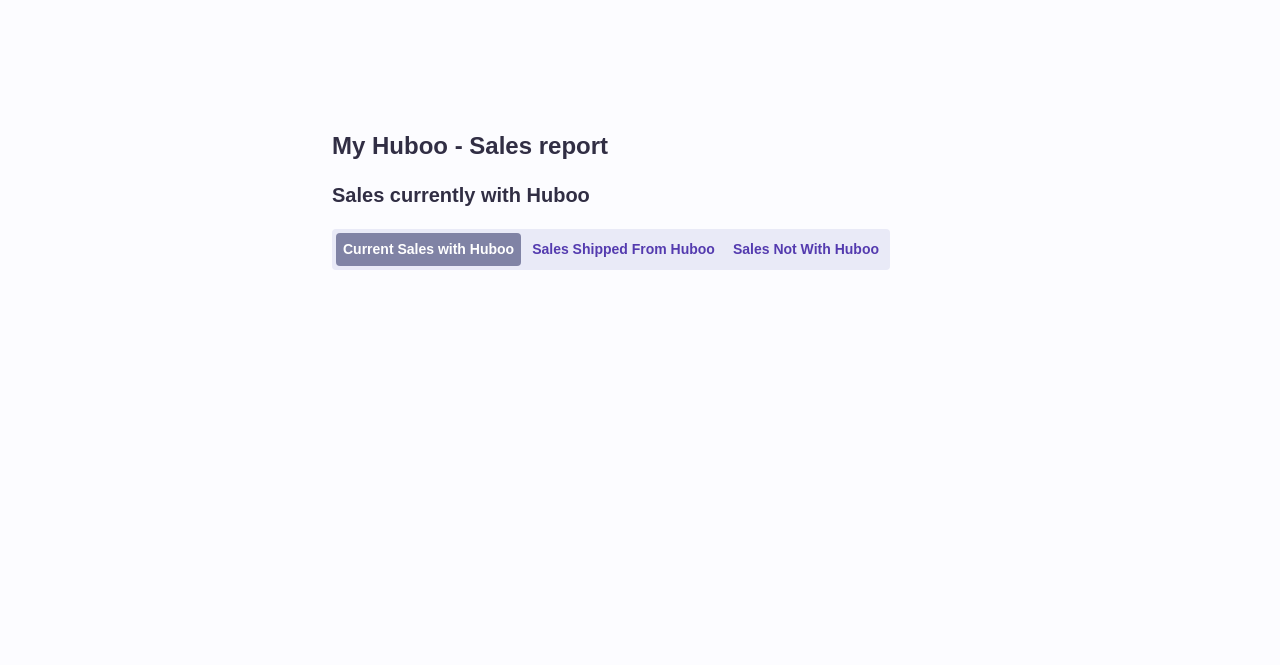 scroll, scrollTop: 0, scrollLeft: 0, axis: both 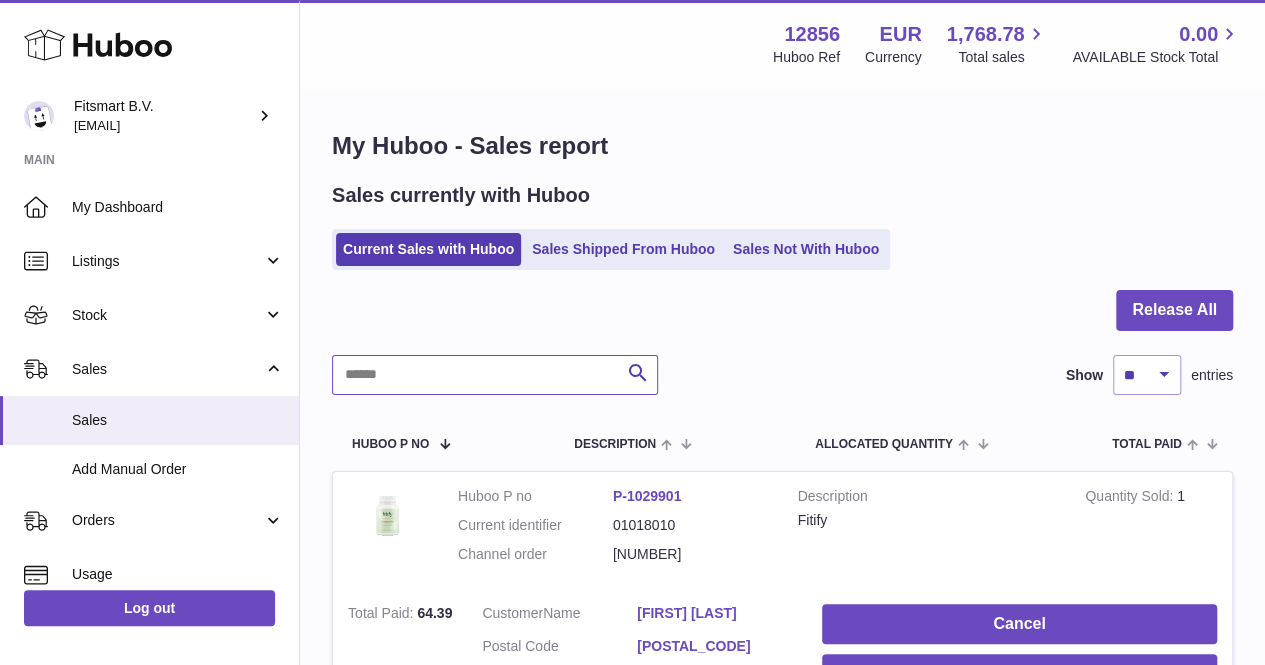 click at bounding box center (495, 375) 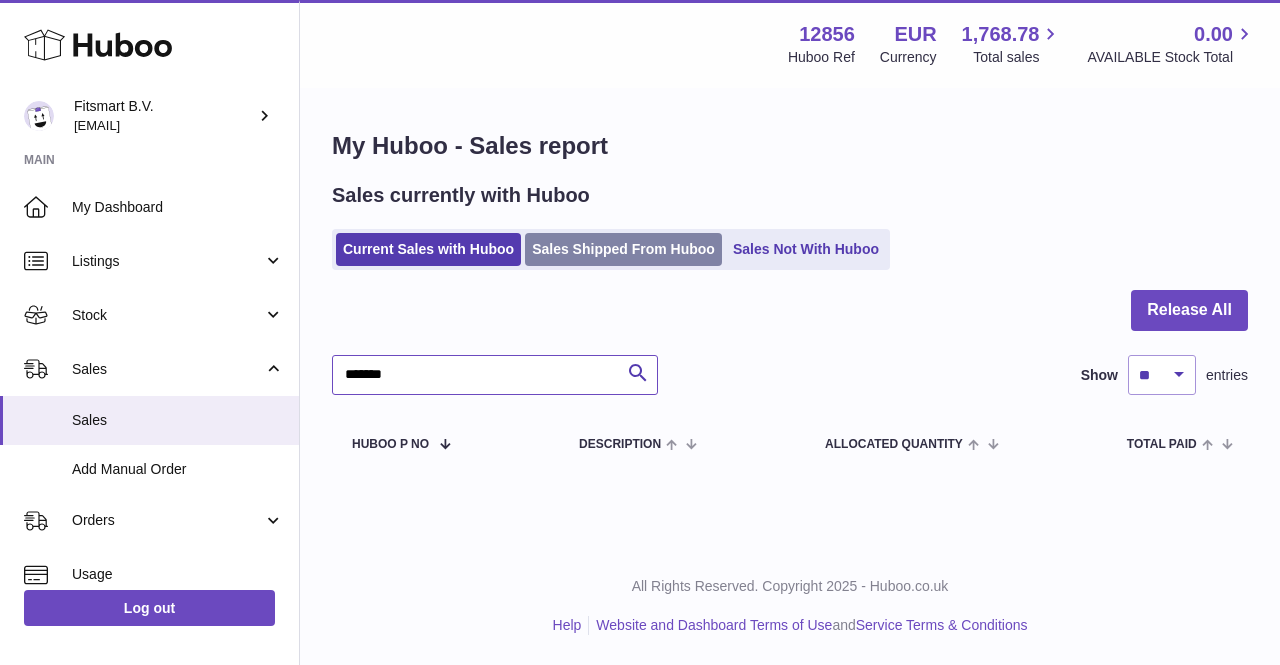 type on "*******" 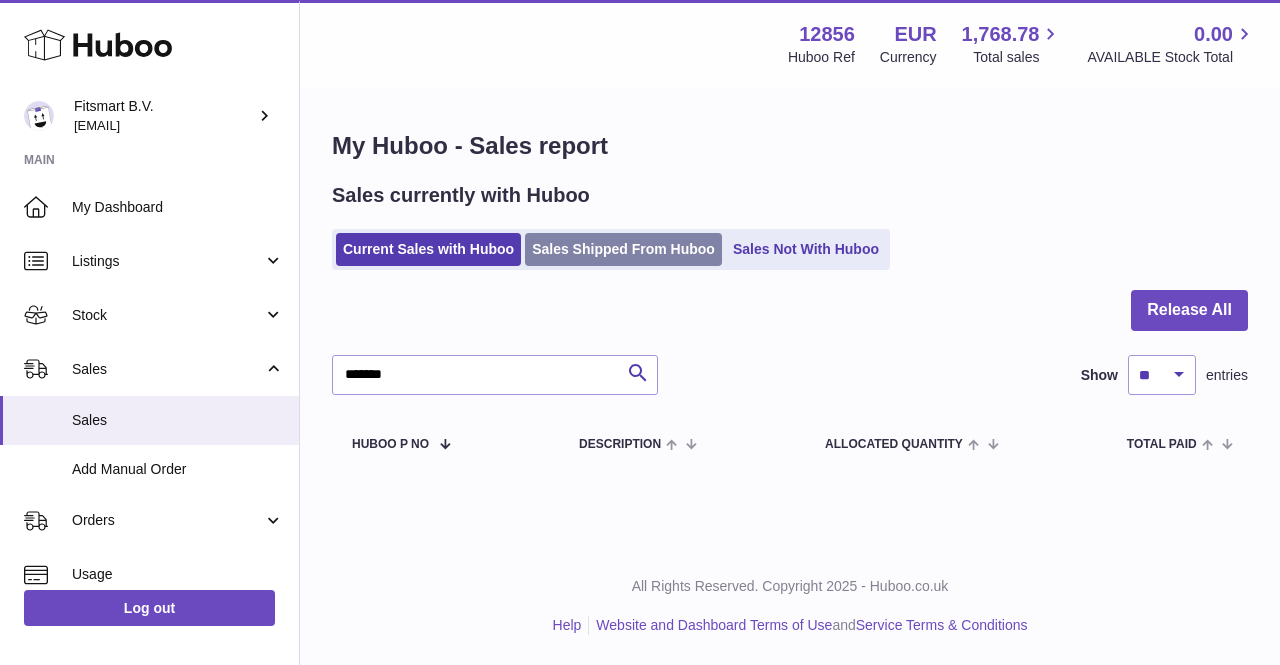 click on "Sales Shipped From Huboo" at bounding box center [623, 249] 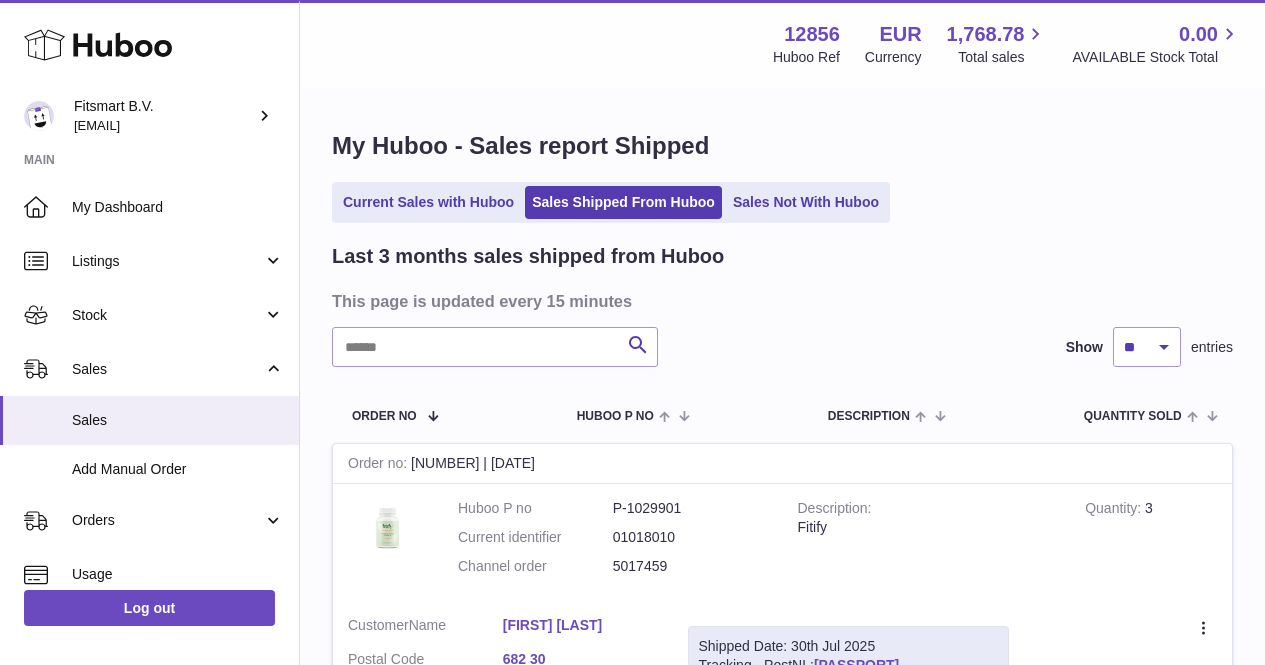 scroll, scrollTop: 0, scrollLeft: 0, axis: both 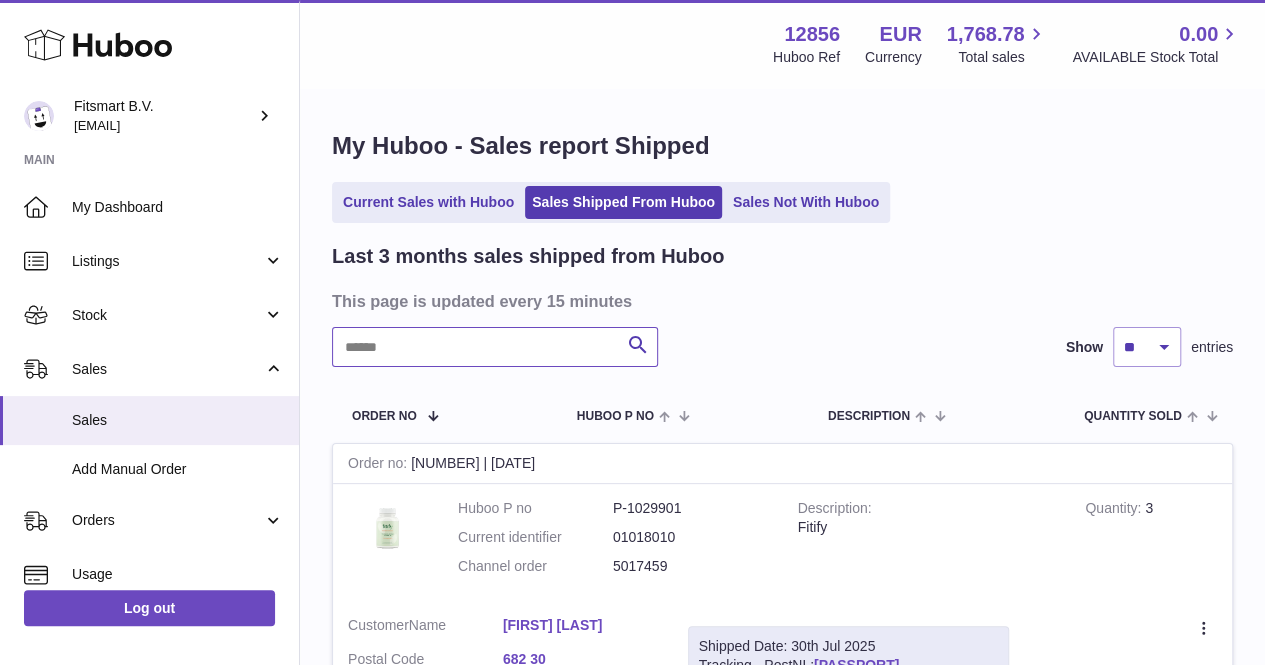 click at bounding box center [495, 347] 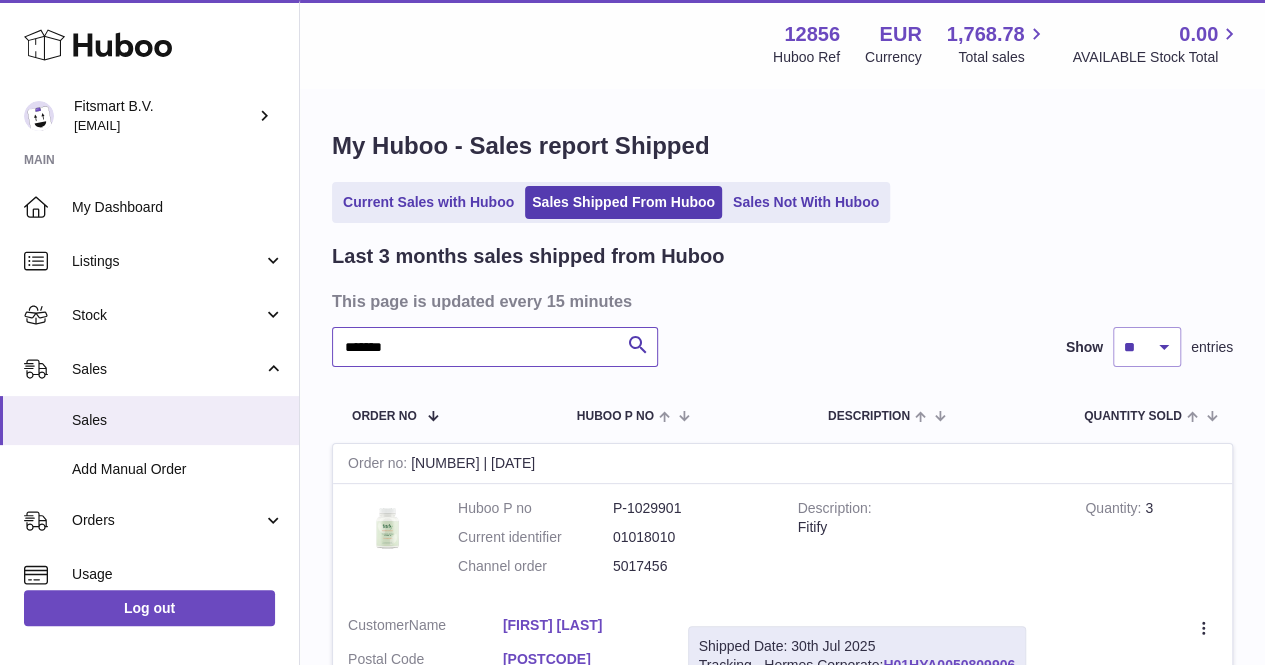 type on "*******" 